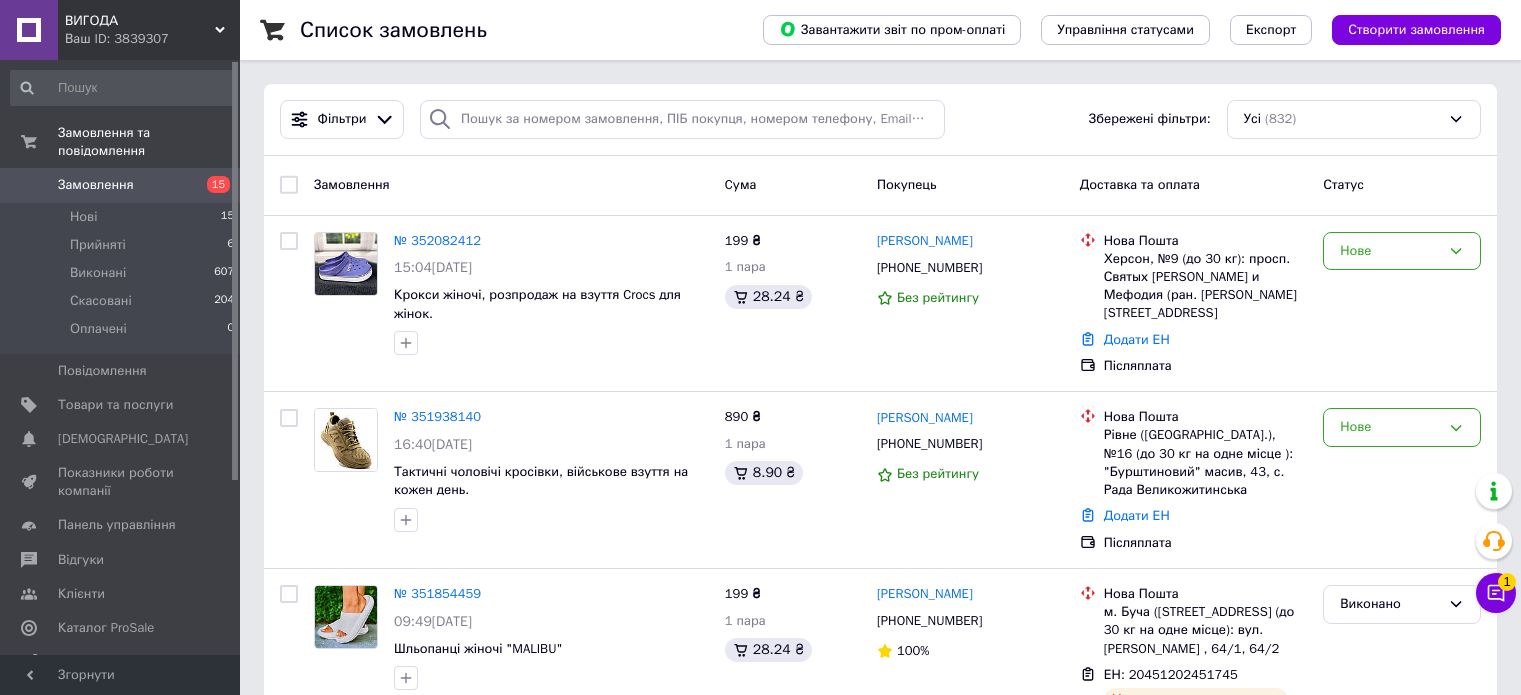 scroll, scrollTop: 0, scrollLeft: 0, axis: both 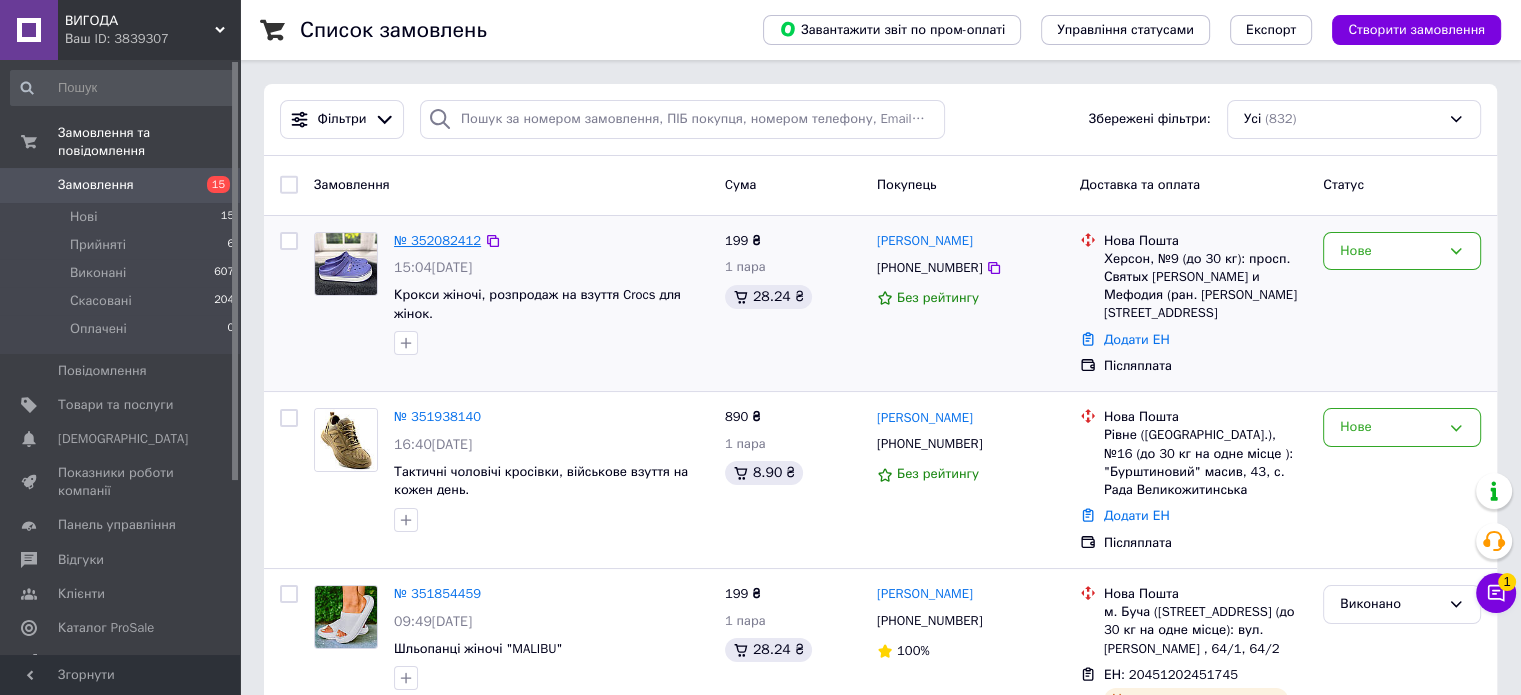 click on "№ 352082412" at bounding box center (437, 240) 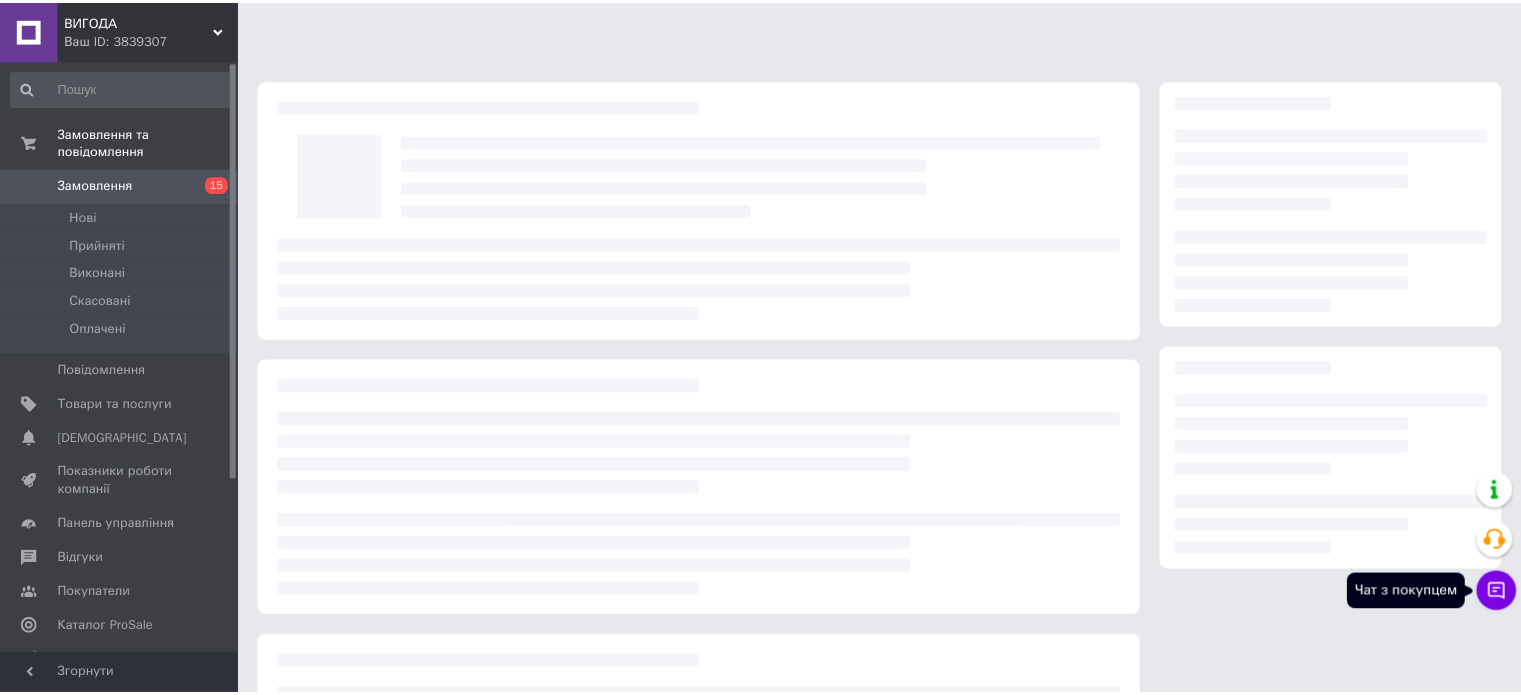 scroll, scrollTop: 0, scrollLeft: 0, axis: both 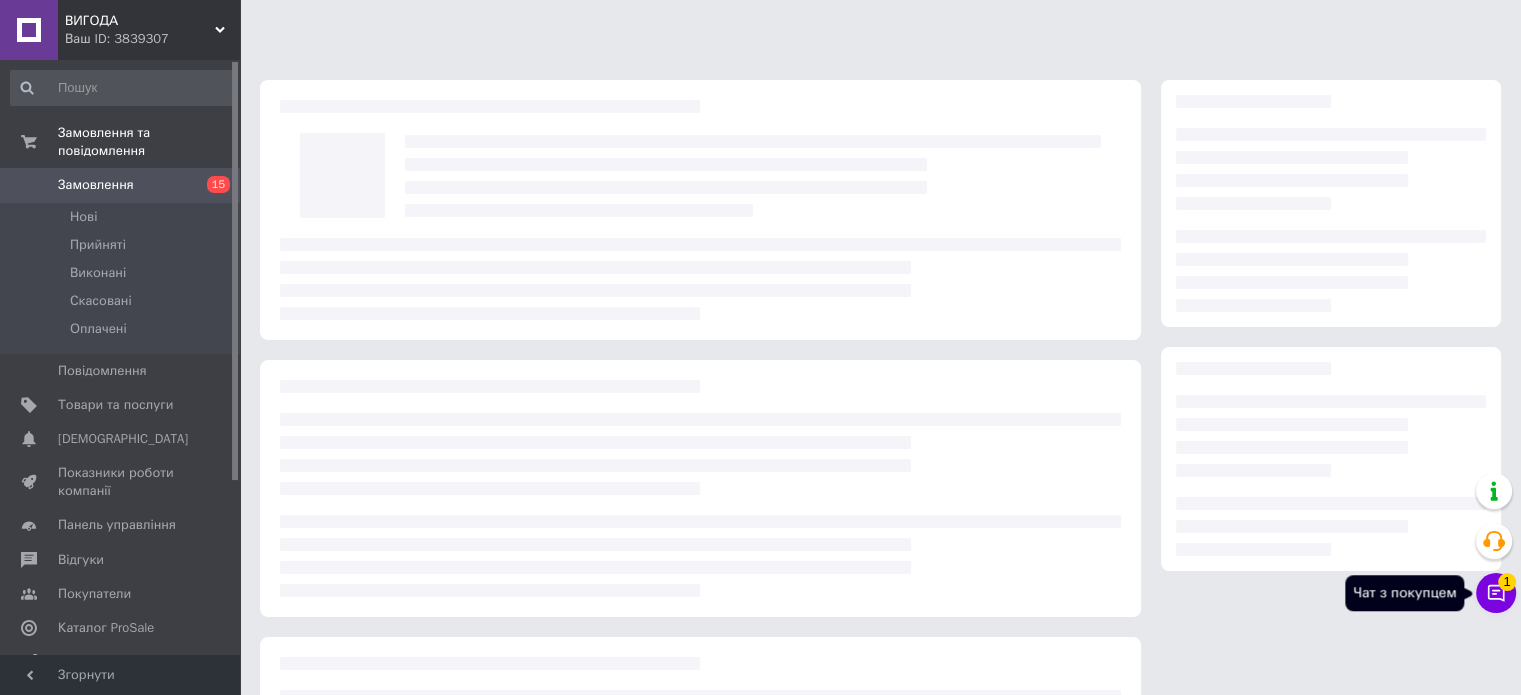 click 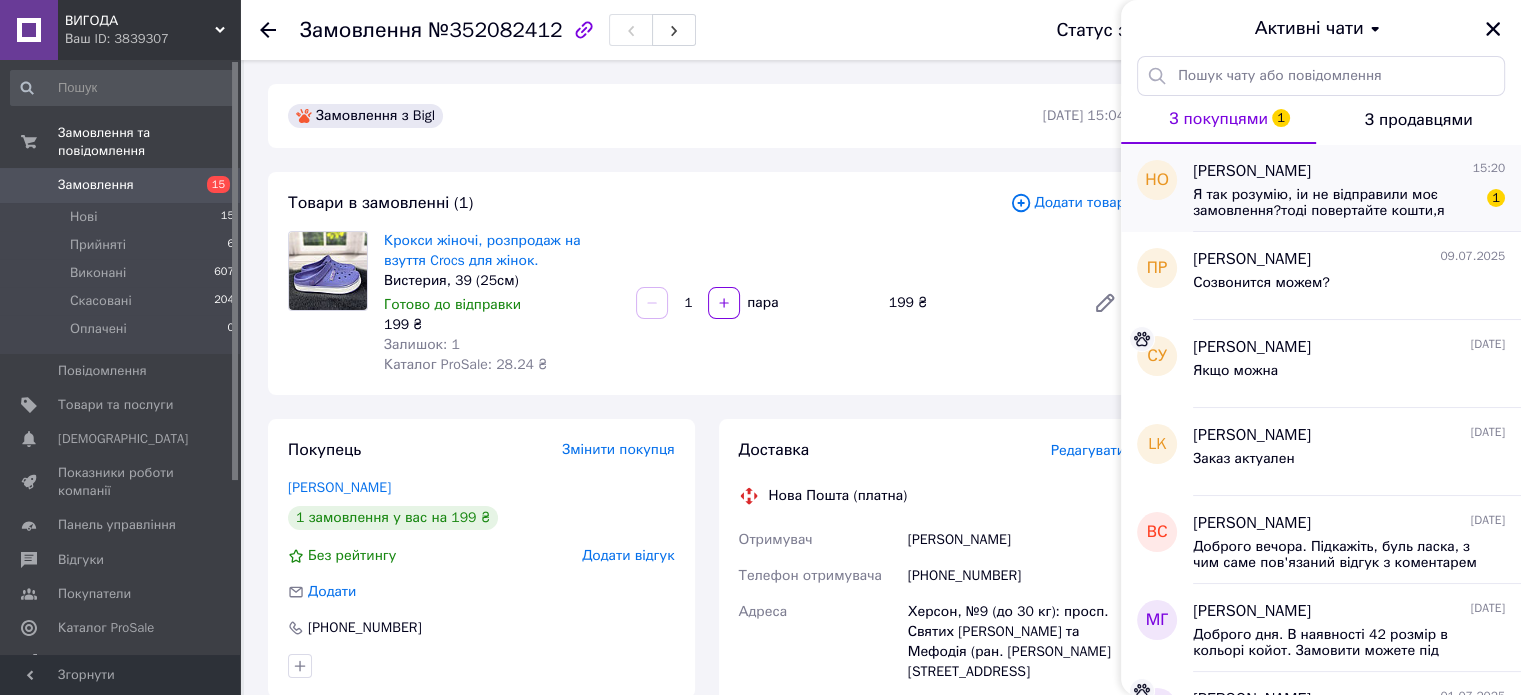 click on "[PERSON_NAME] 15:20" at bounding box center (1349, 171) 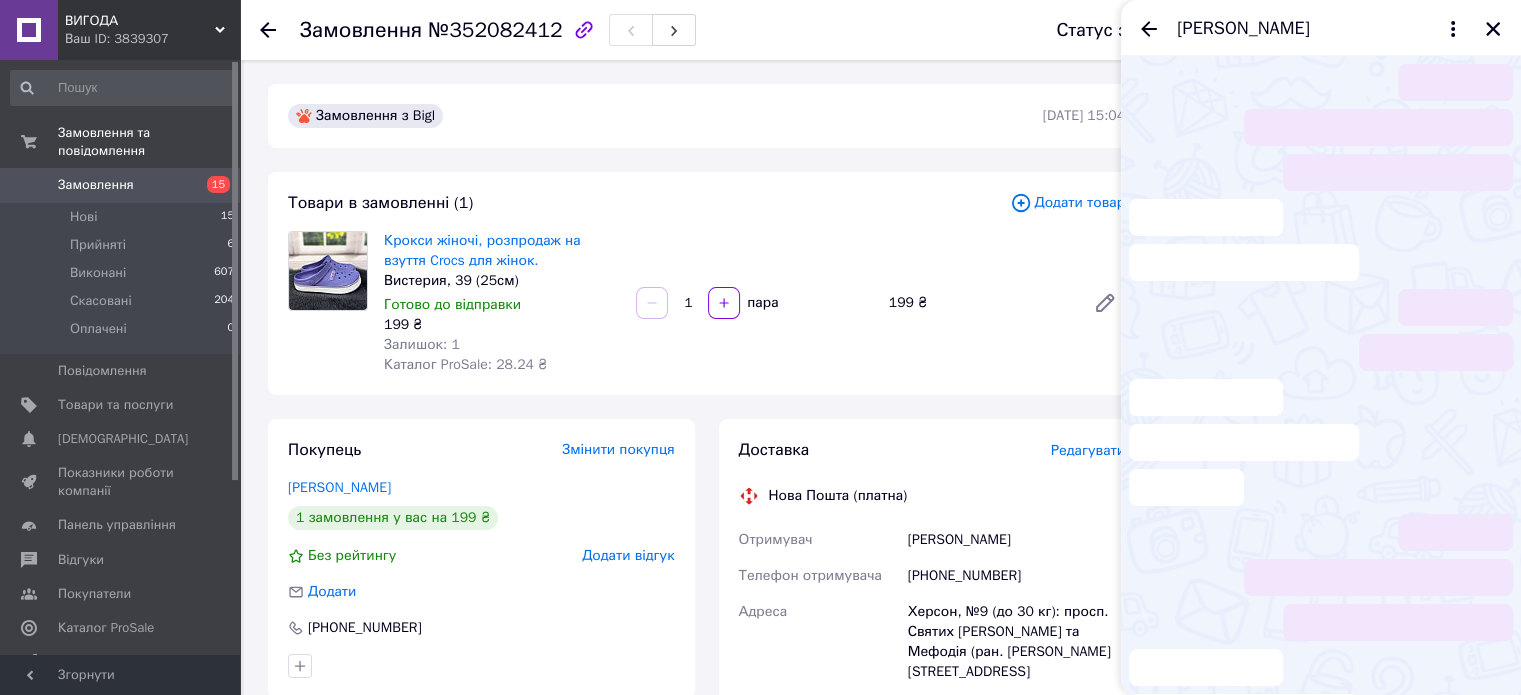 scroll, scrollTop: 2201, scrollLeft: 0, axis: vertical 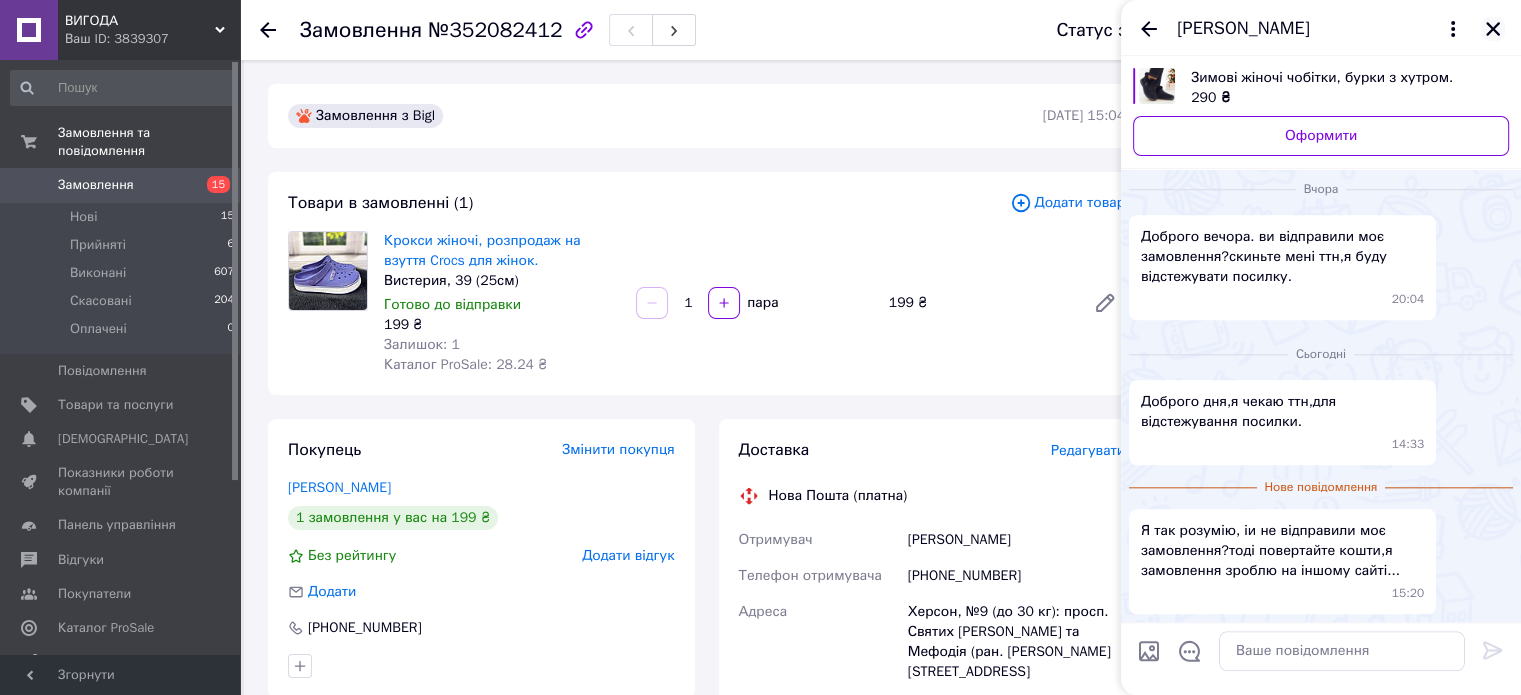 click 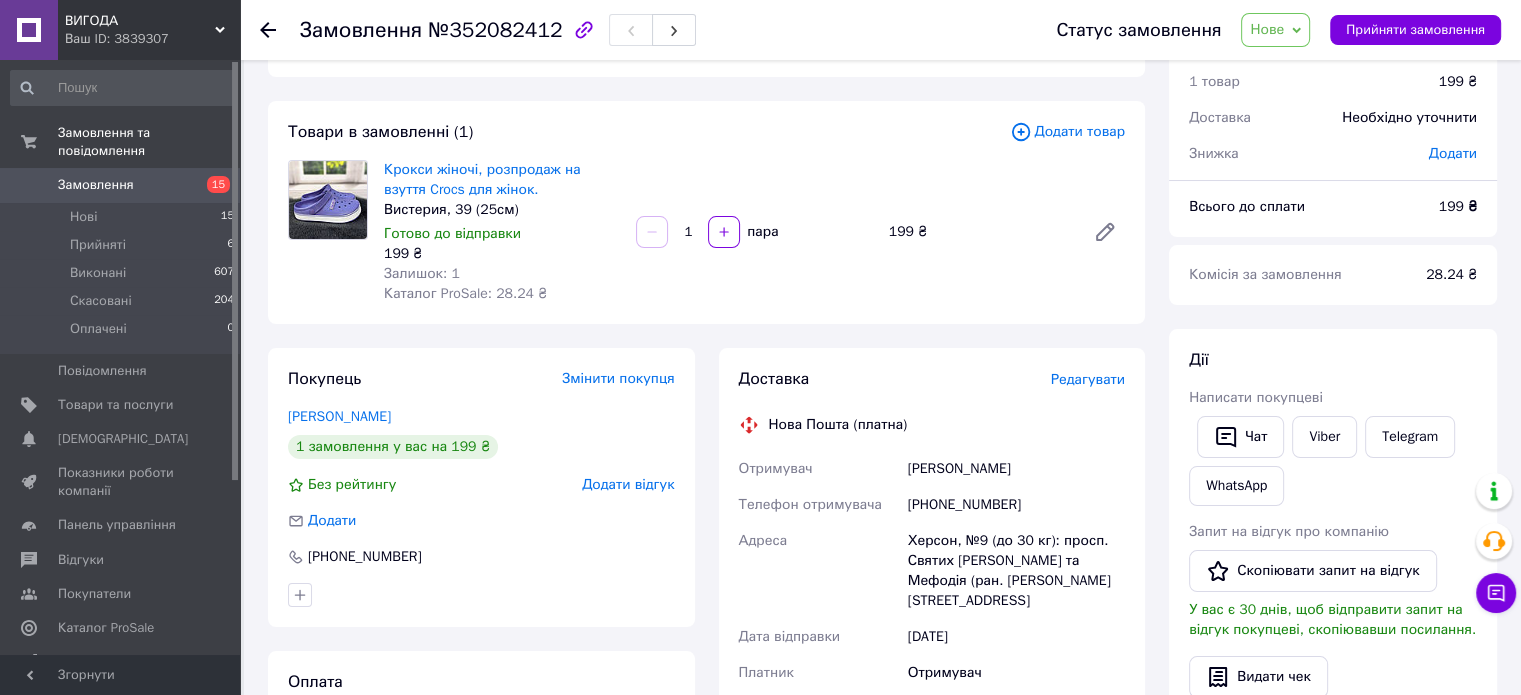 scroll, scrollTop: 100, scrollLeft: 0, axis: vertical 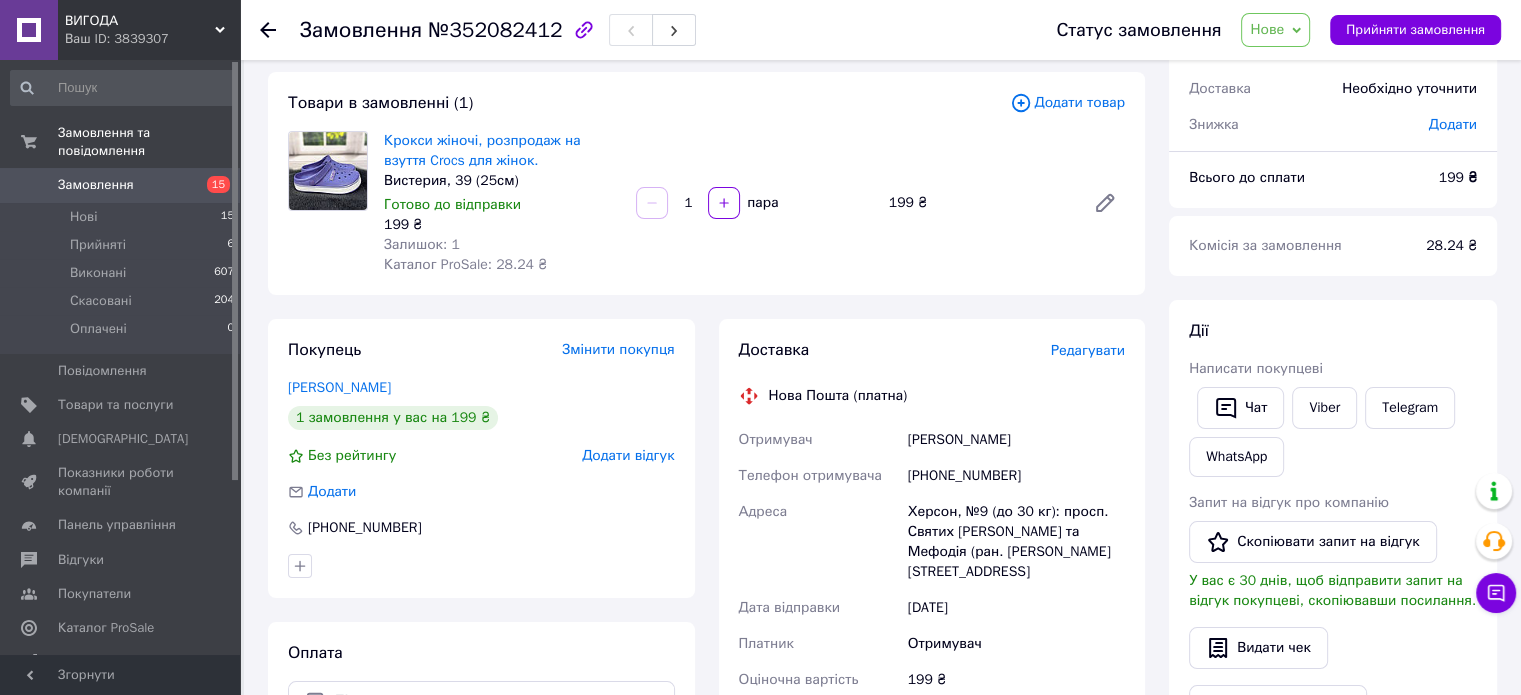 click on "[PERSON_NAME]" at bounding box center [1016, 440] 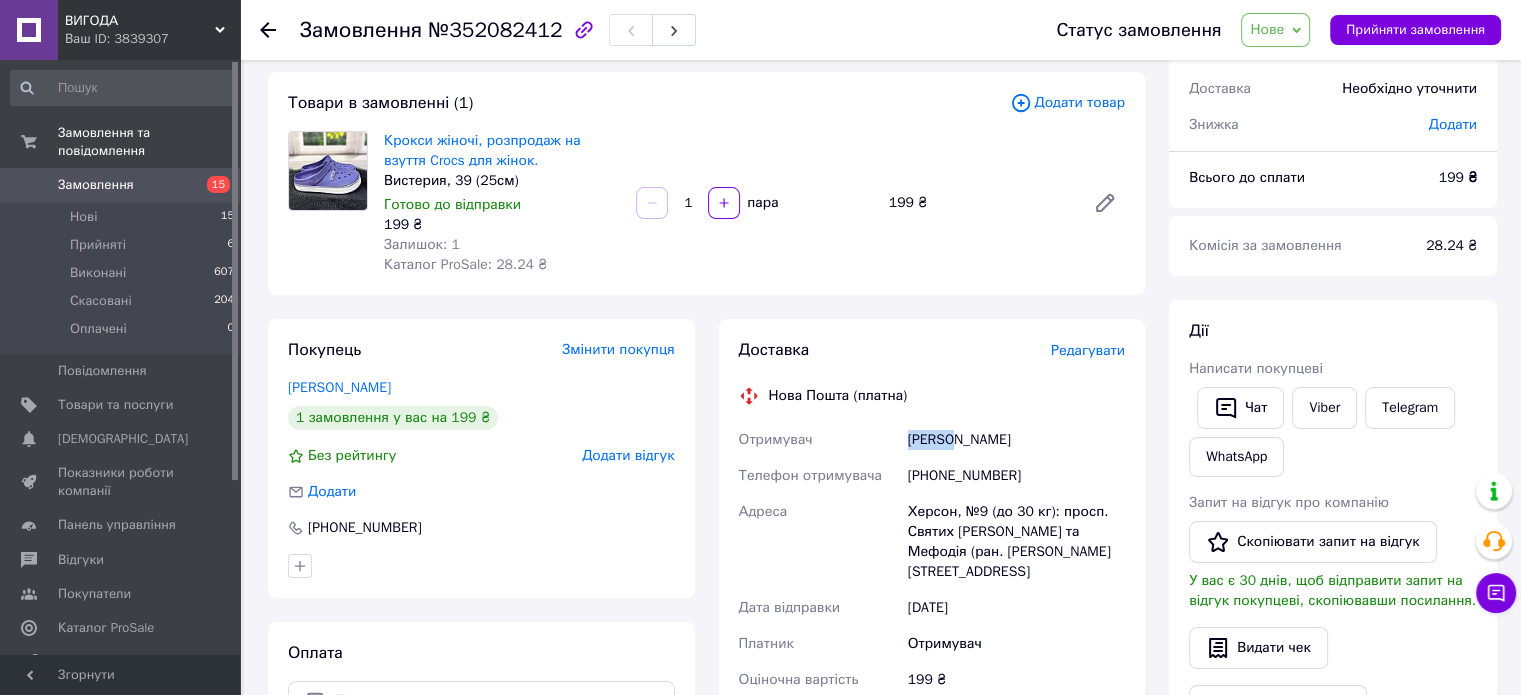 click on "[PERSON_NAME]" at bounding box center (1016, 440) 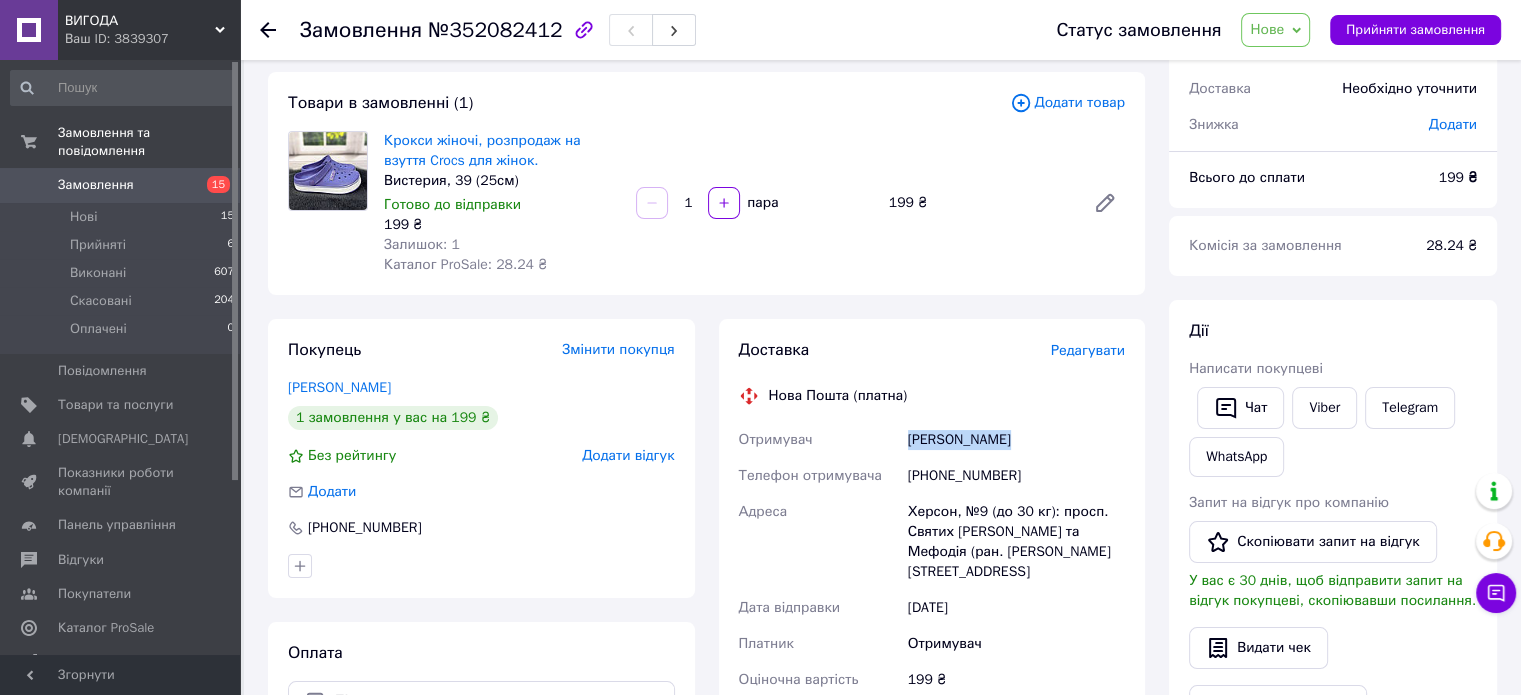 click on "[PERSON_NAME]" at bounding box center (1016, 440) 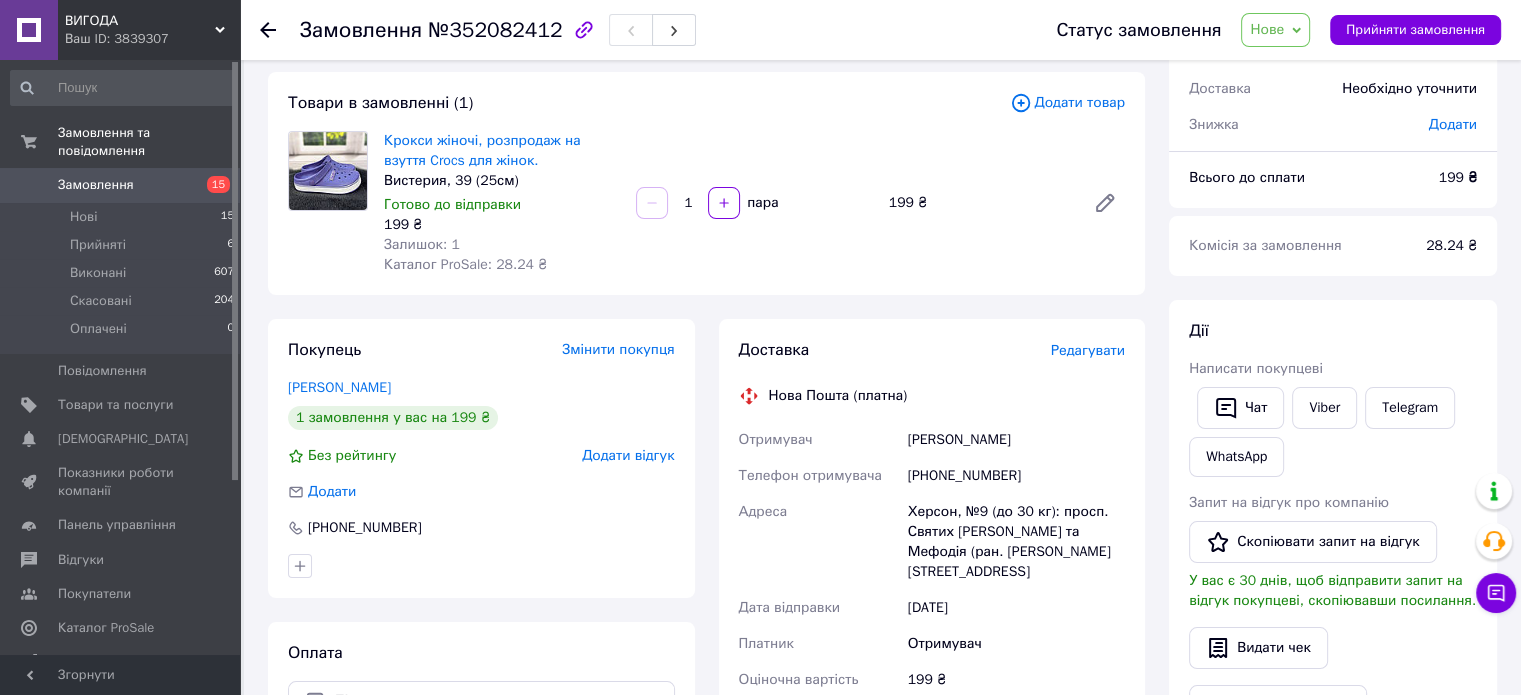 click on "[PHONE_NUMBER]" at bounding box center (1016, 476) 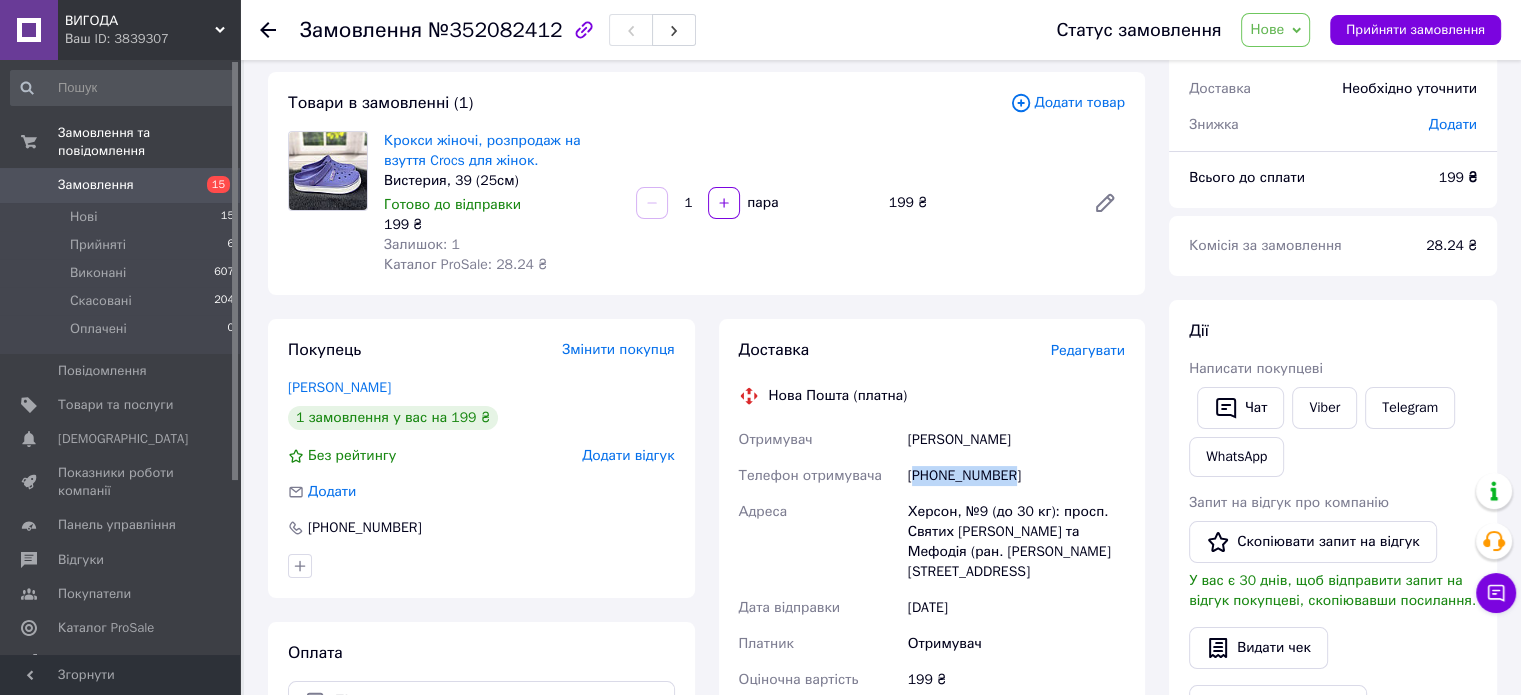 click on "[PHONE_NUMBER]" at bounding box center (1016, 476) 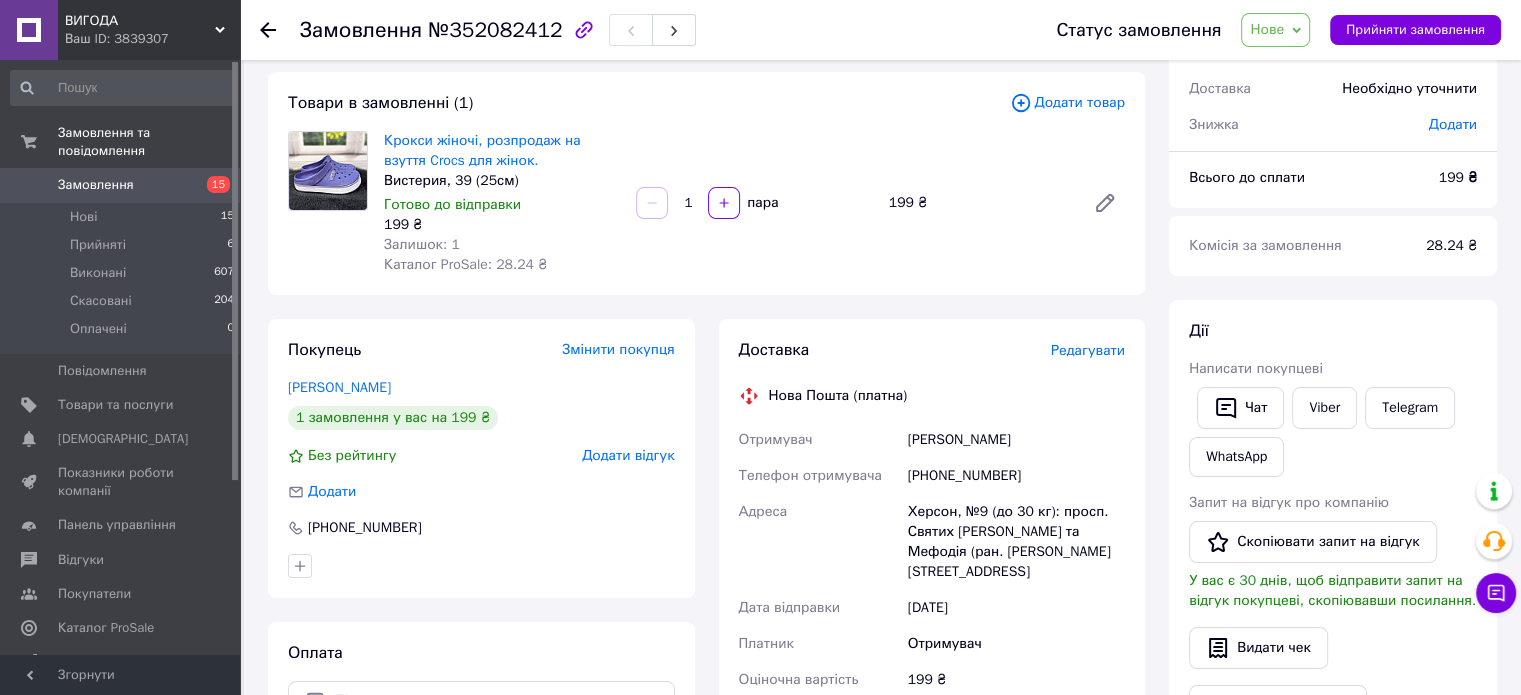 click on "Херсон, №9 (до 30 кг): просп. Святих [PERSON_NAME] та Мефодія (ран. [PERSON_NAME][STREET_ADDRESS]" at bounding box center [1016, 542] 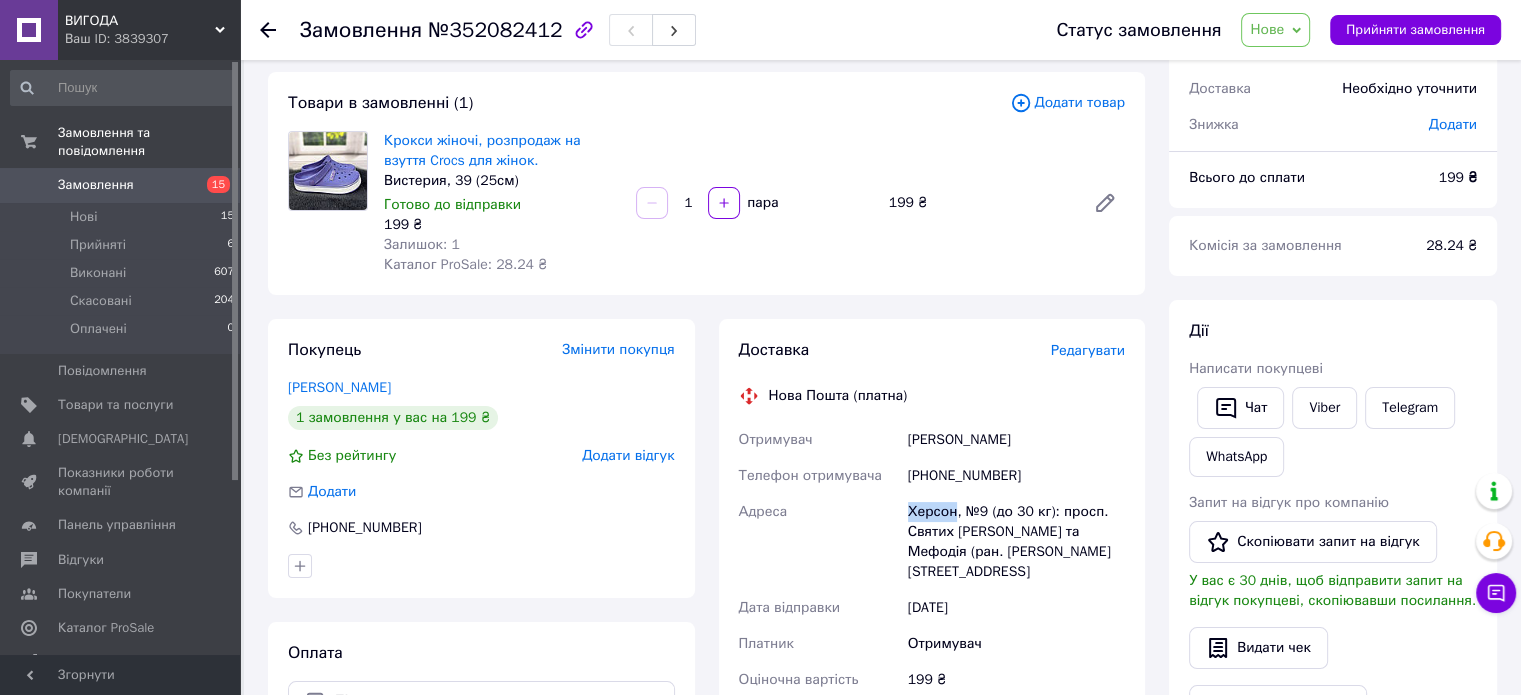 click on "Херсон, №9 (до 30 кг): просп. Святих [PERSON_NAME] та Мефодія (ран. [PERSON_NAME][STREET_ADDRESS]" at bounding box center (1016, 542) 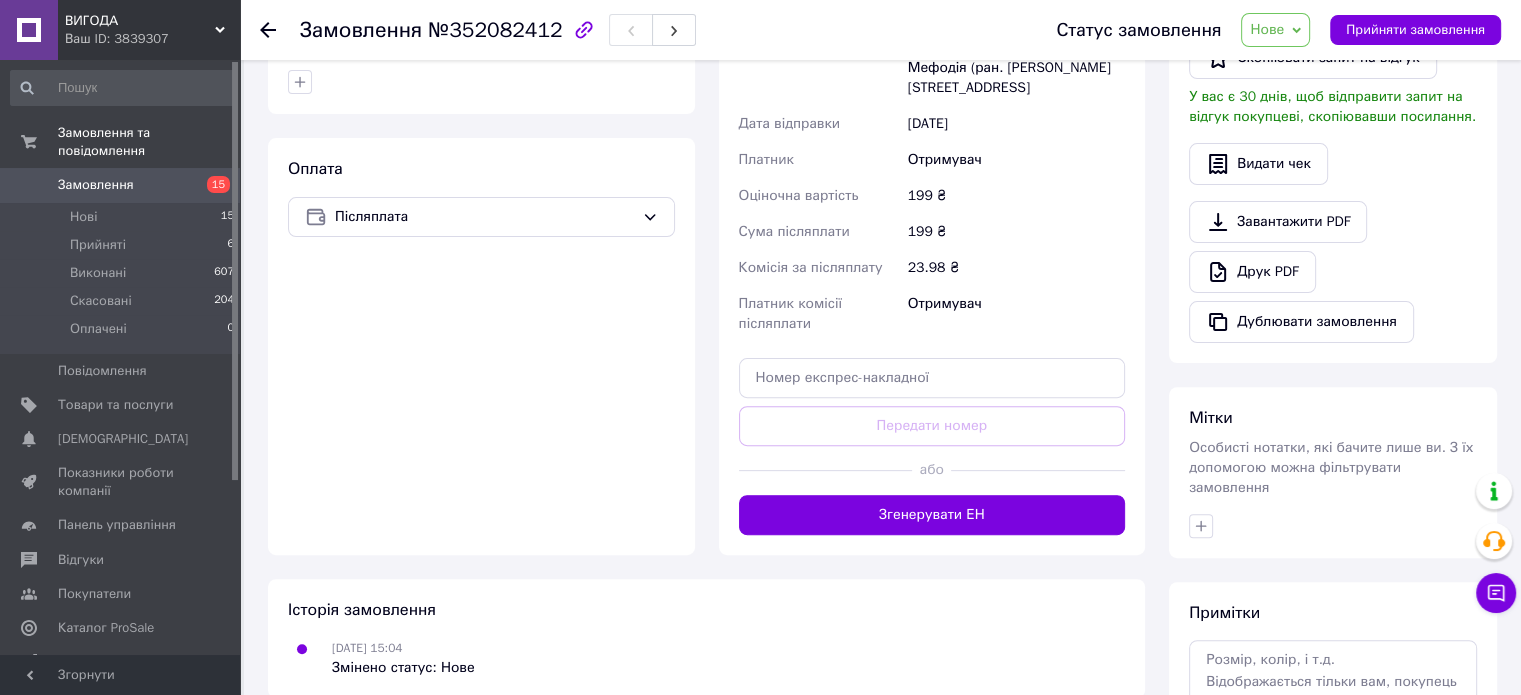 scroll, scrollTop: 700, scrollLeft: 0, axis: vertical 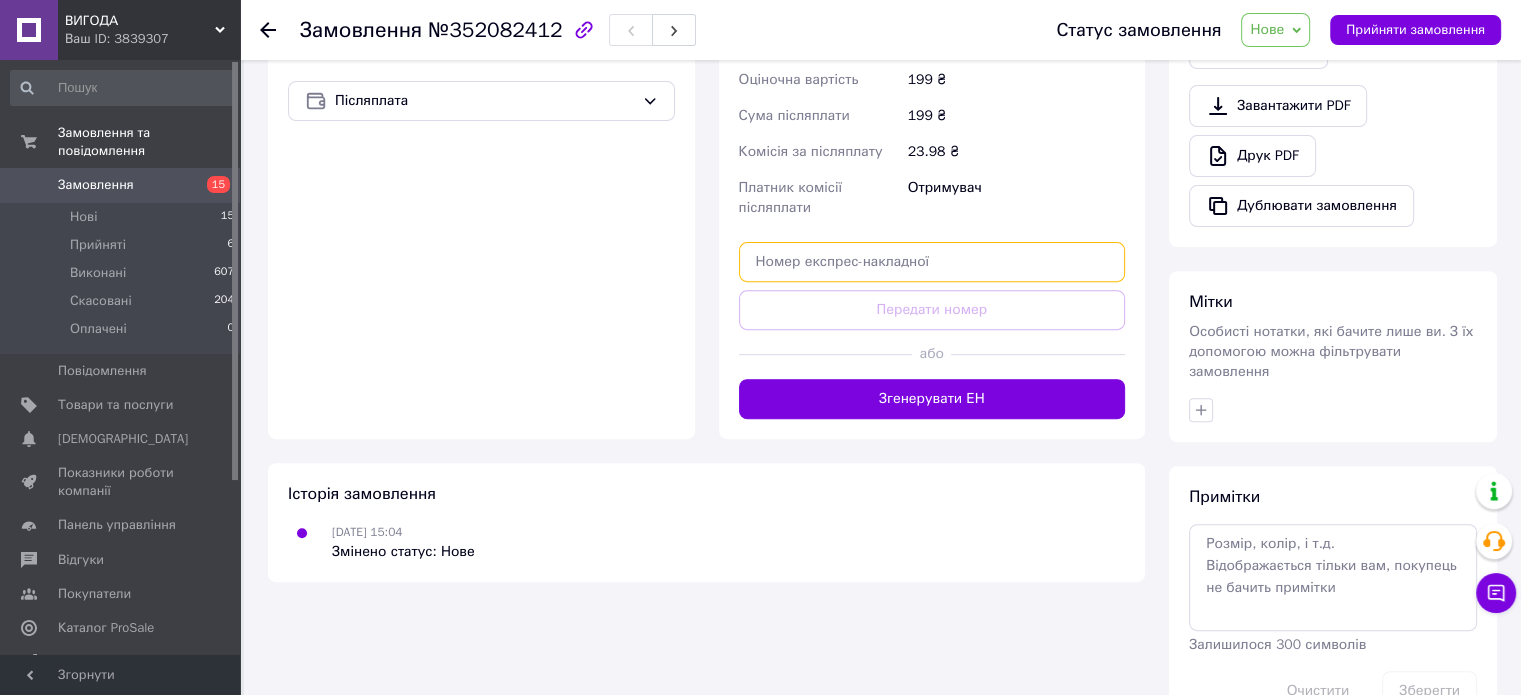 click at bounding box center (932, 262) 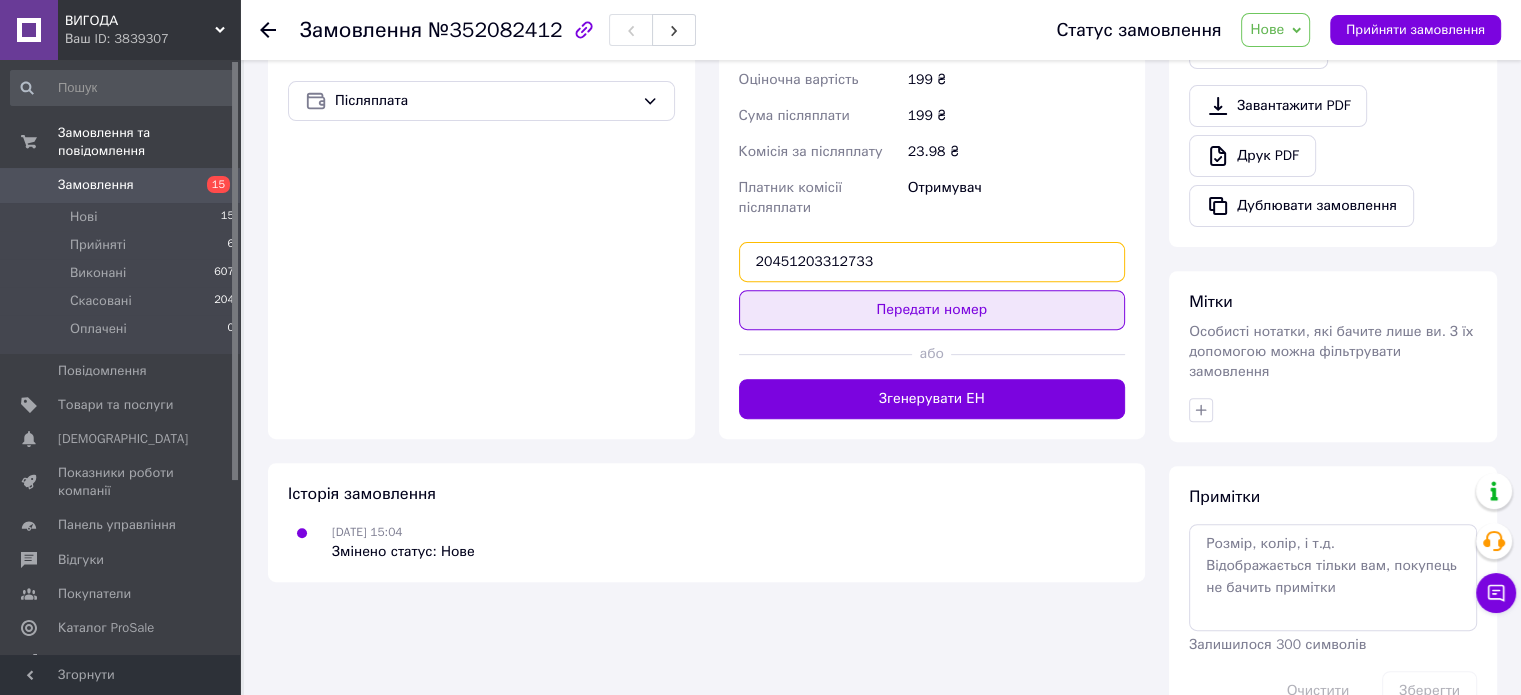 type on "20451203312733" 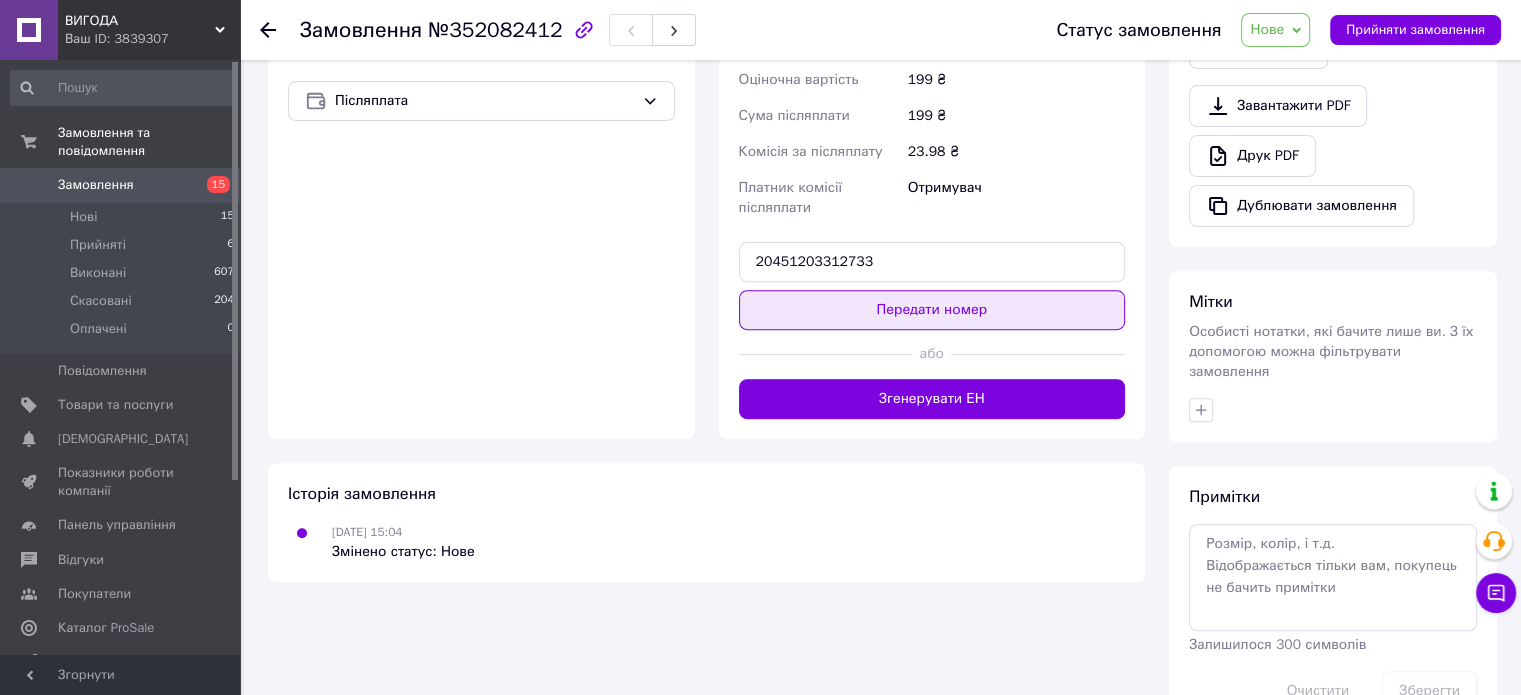 click on "Передати номер" at bounding box center (932, 310) 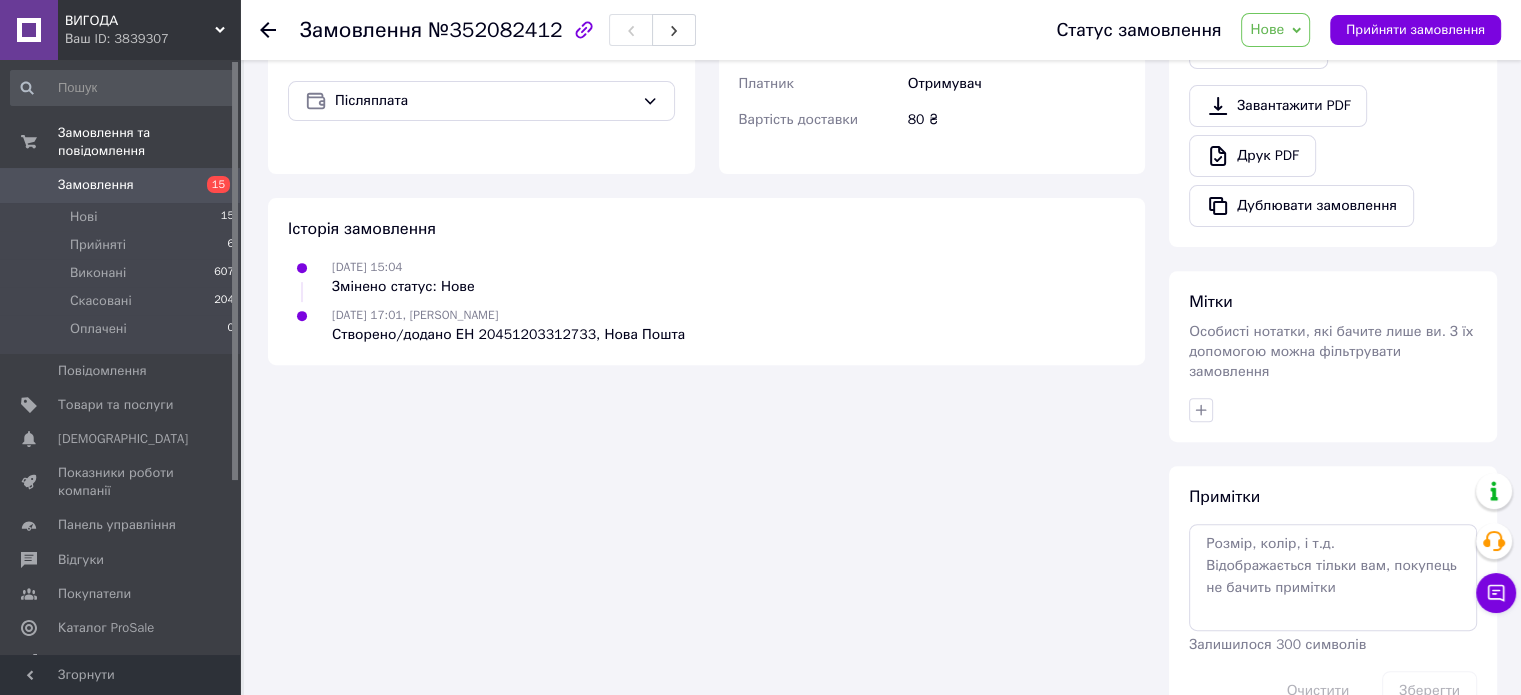 click on "Нове" at bounding box center (1267, 29) 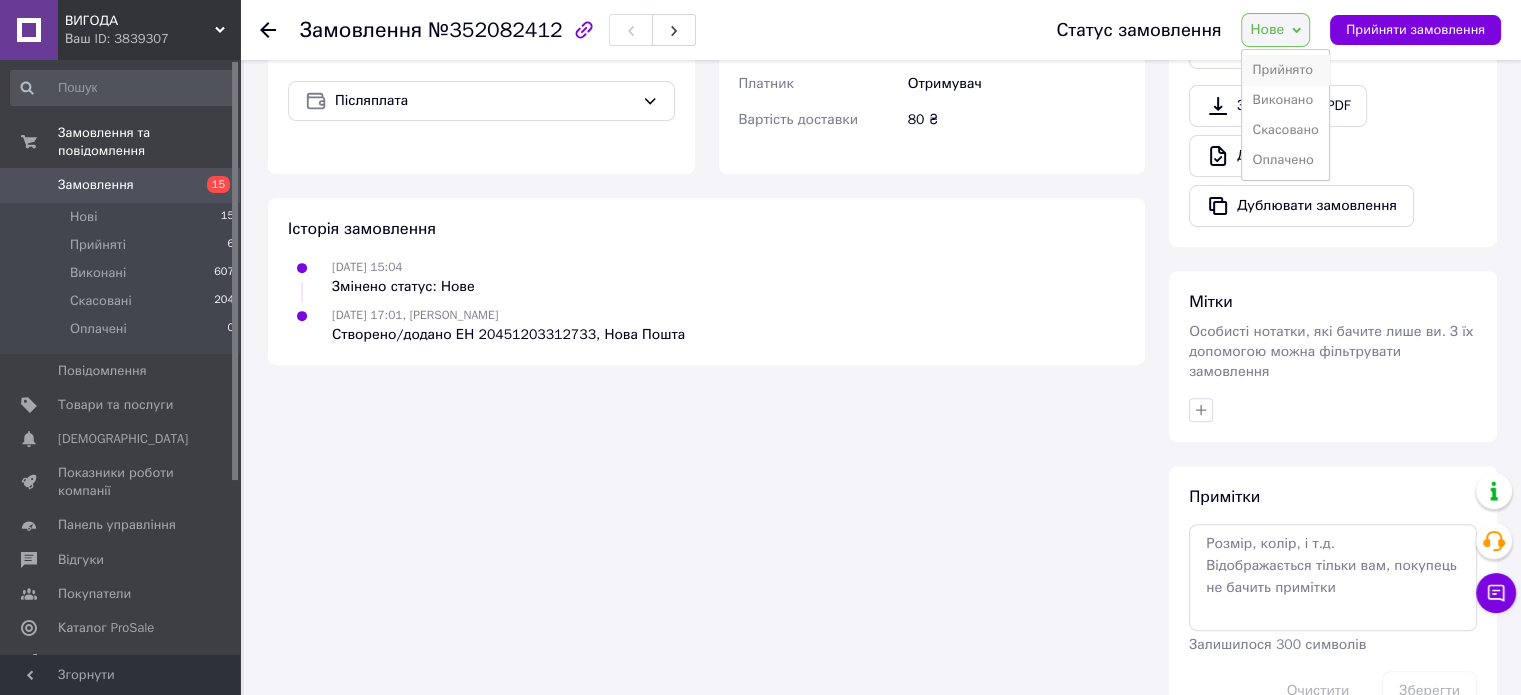 click on "Прийнято" at bounding box center [1285, 70] 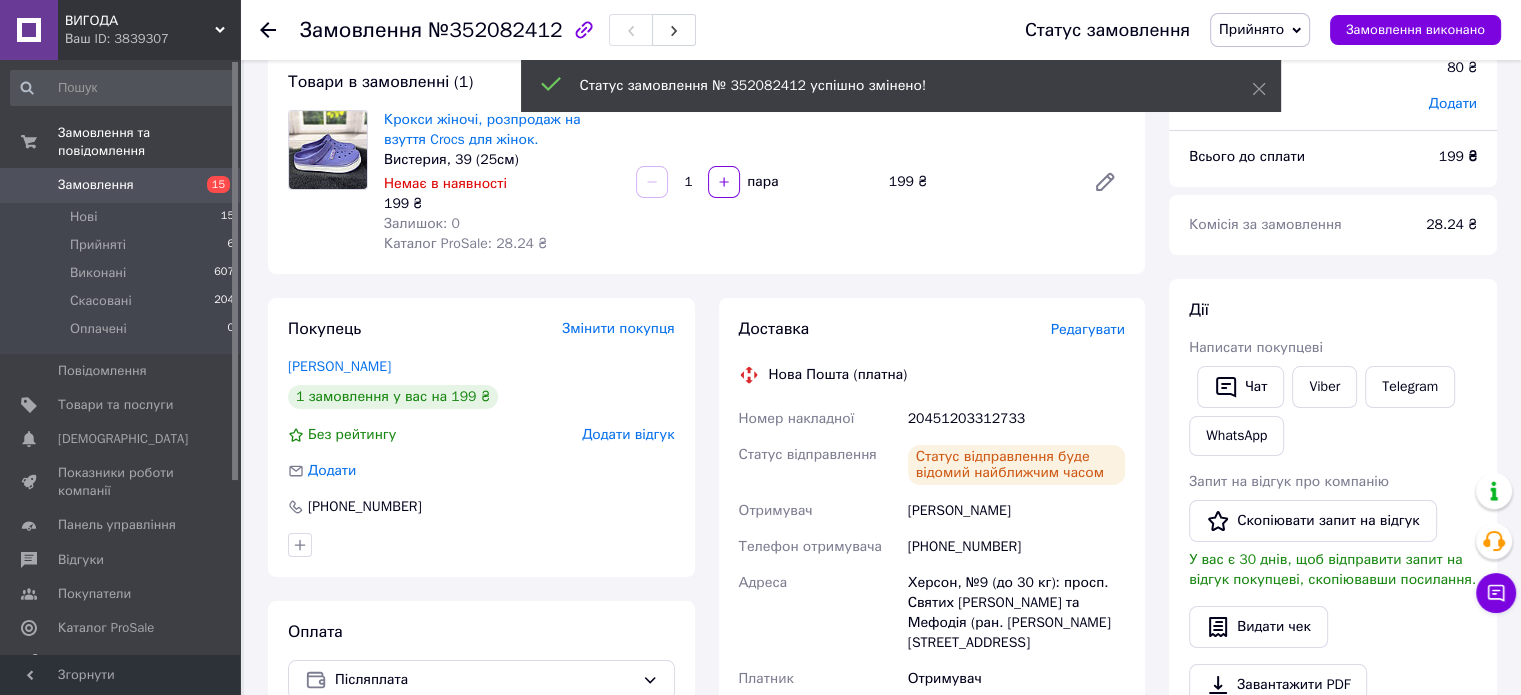 scroll, scrollTop: 0, scrollLeft: 0, axis: both 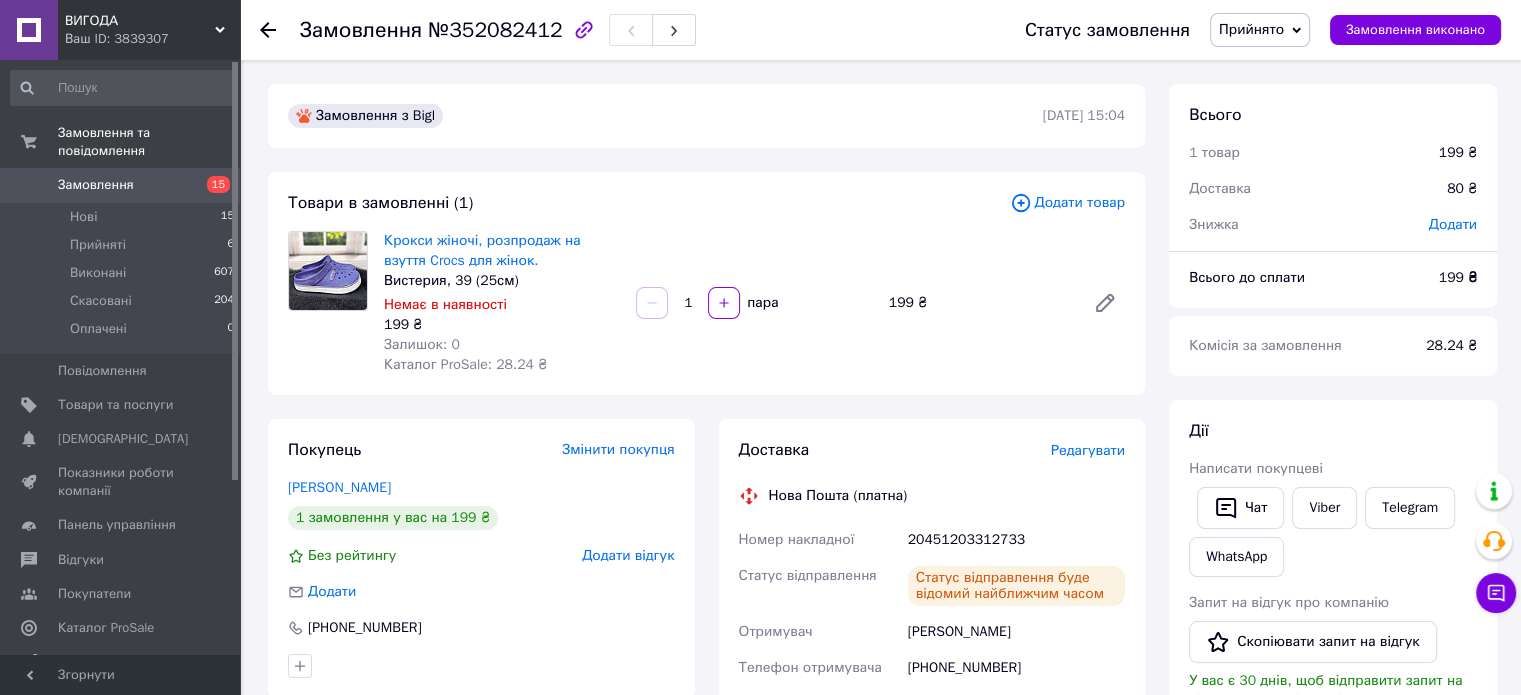 click 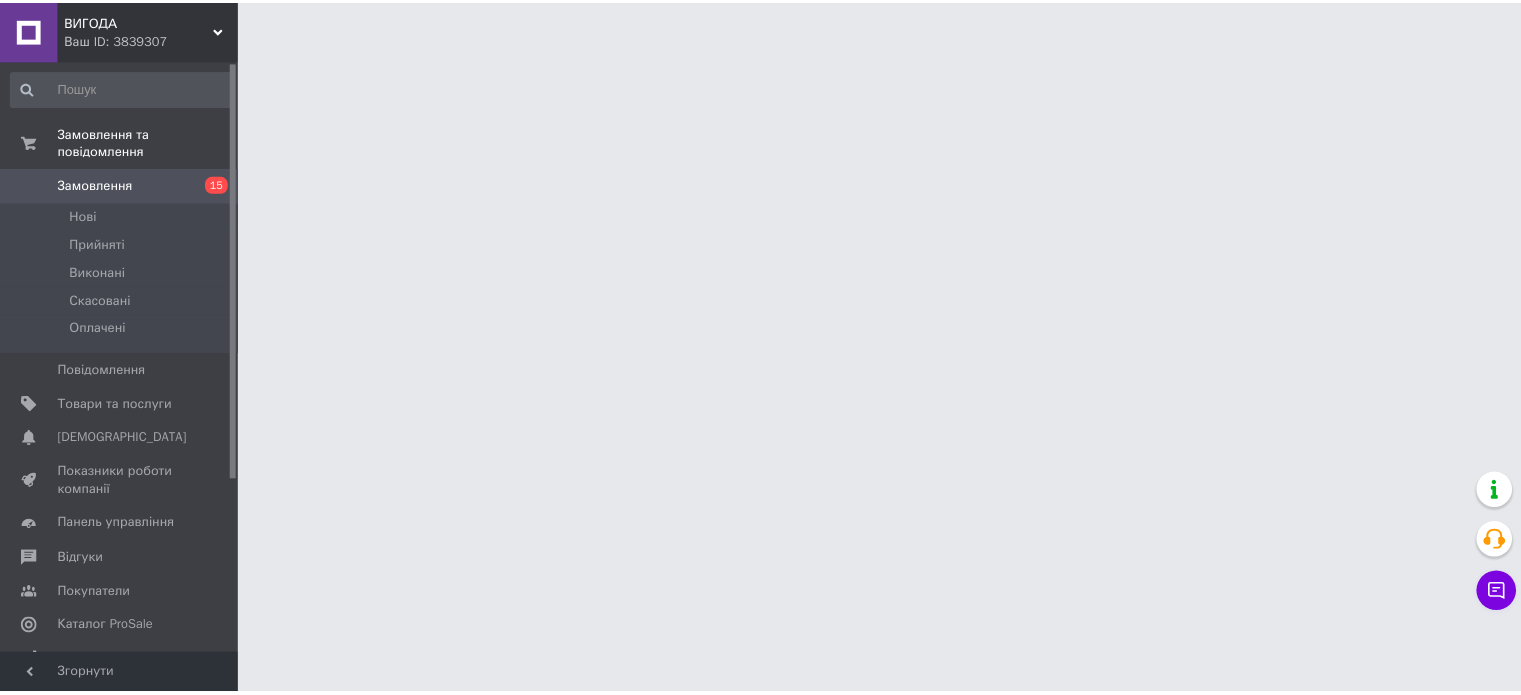 scroll, scrollTop: 0, scrollLeft: 0, axis: both 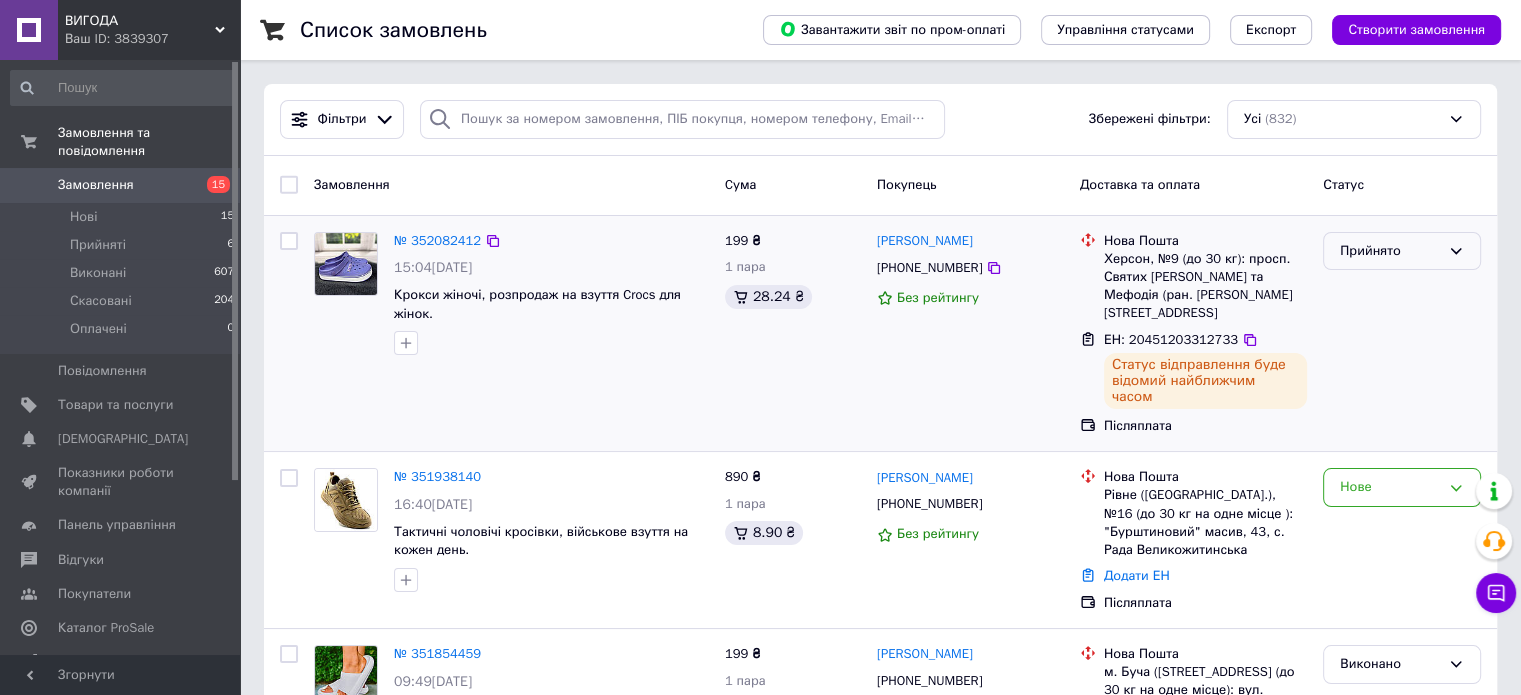 click on "Прийнято" at bounding box center [1390, 251] 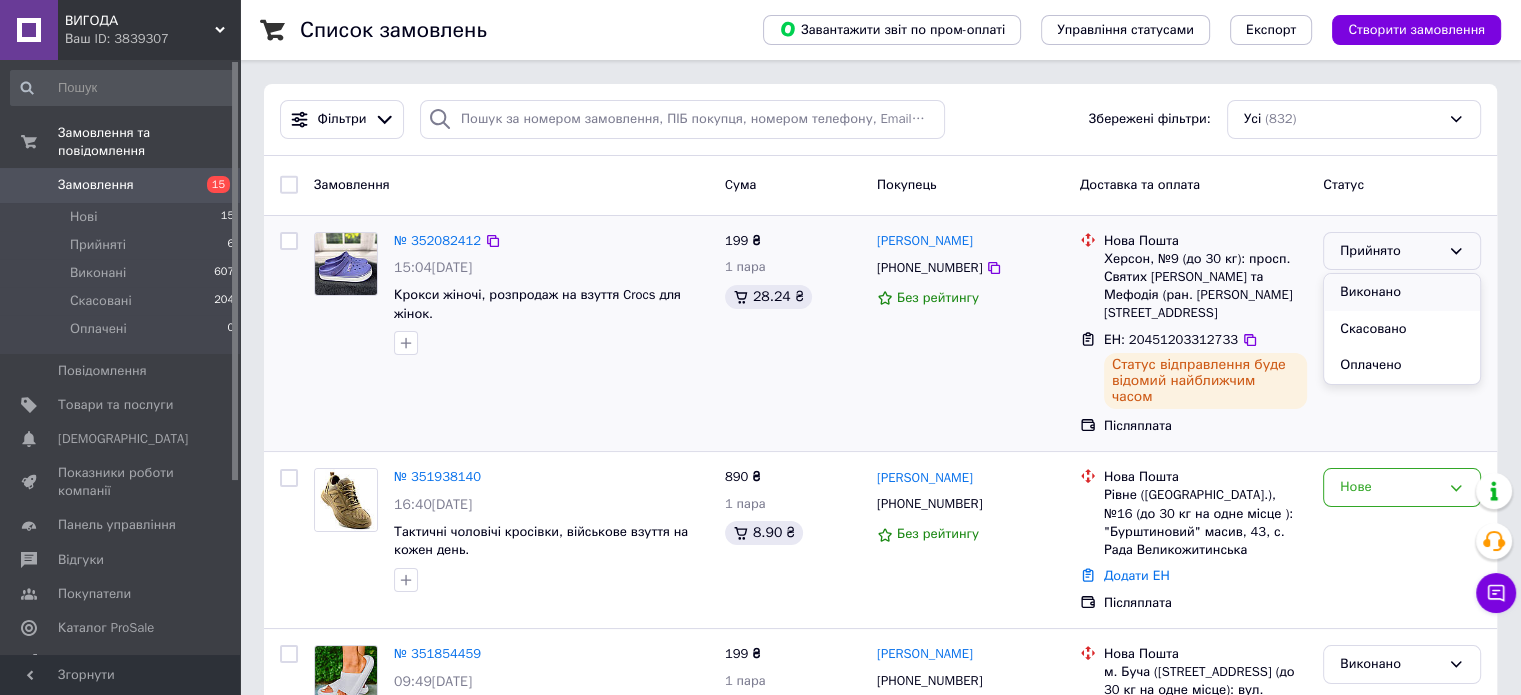 click on "Виконано" at bounding box center (1402, 292) 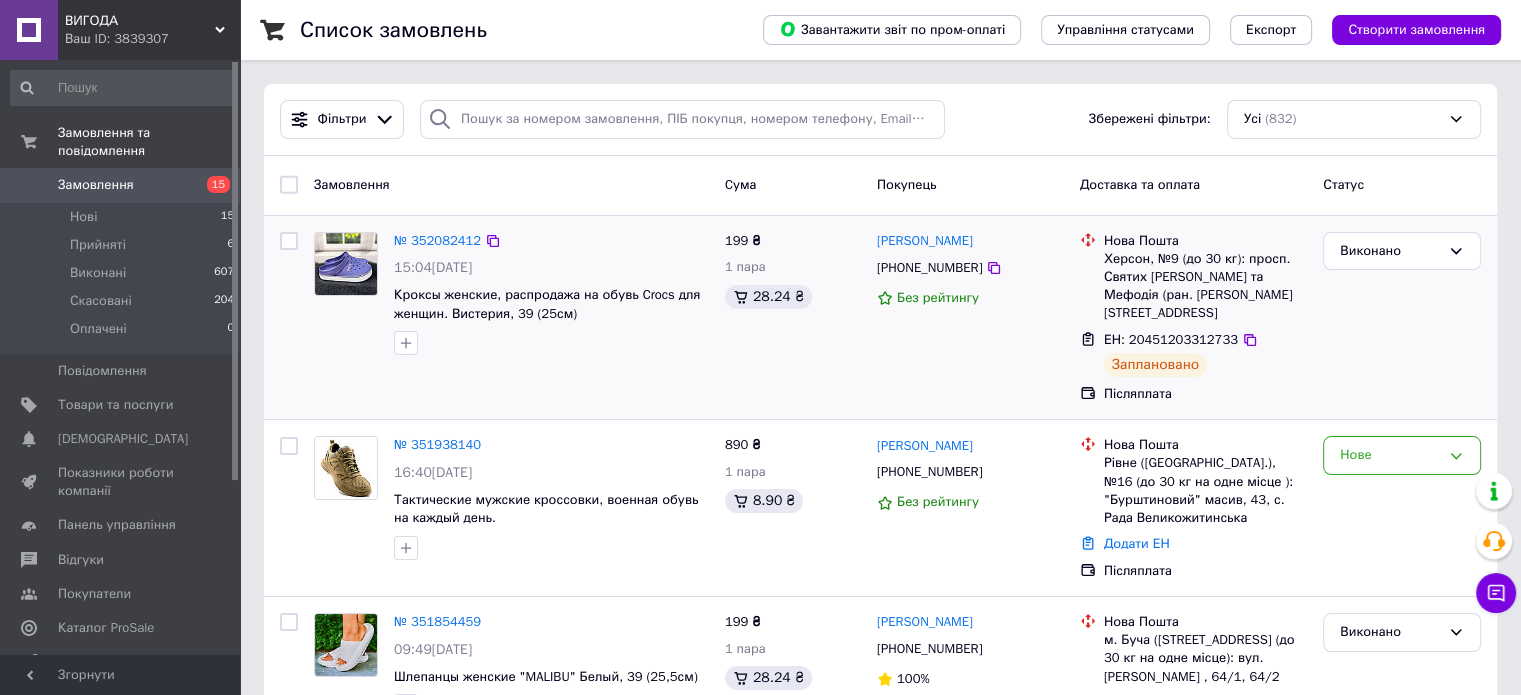 click on "Чат з покупцем" at bounding box center [1496, 593] 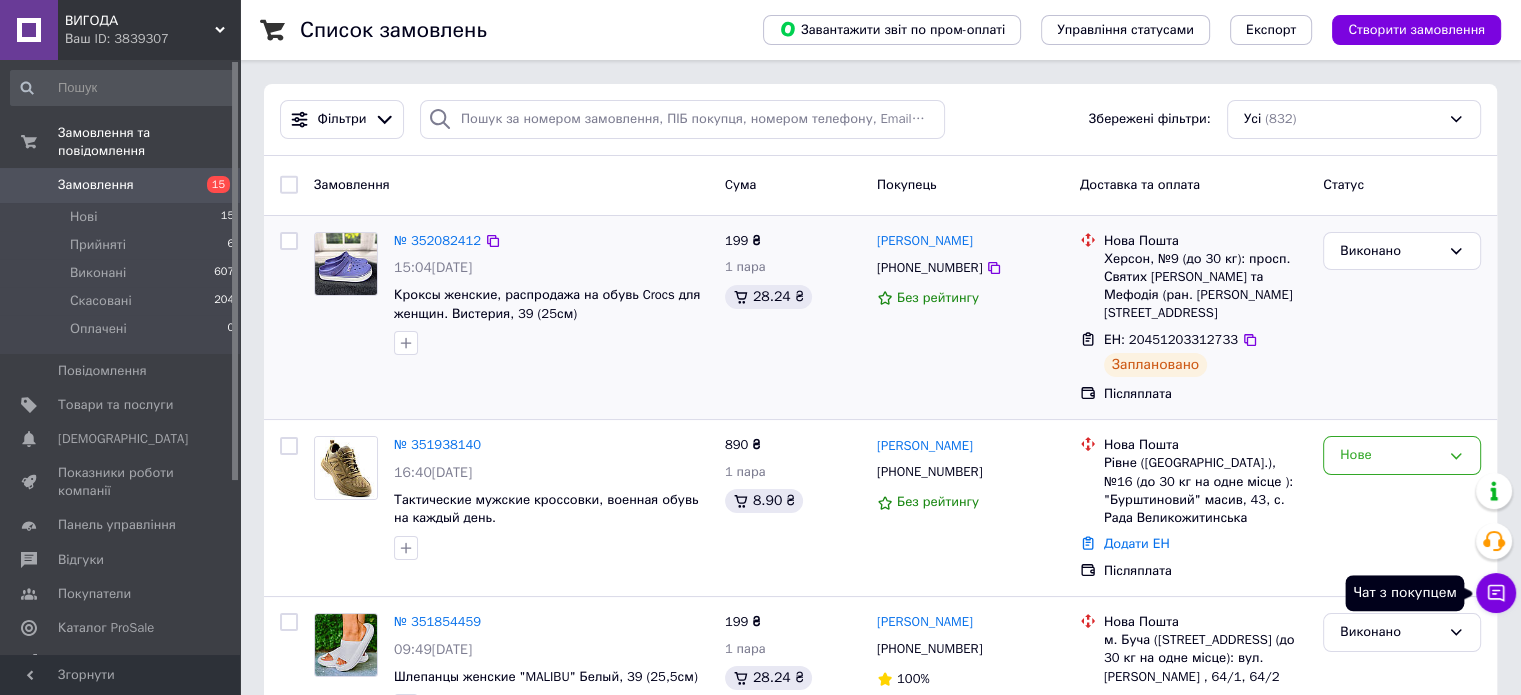 click 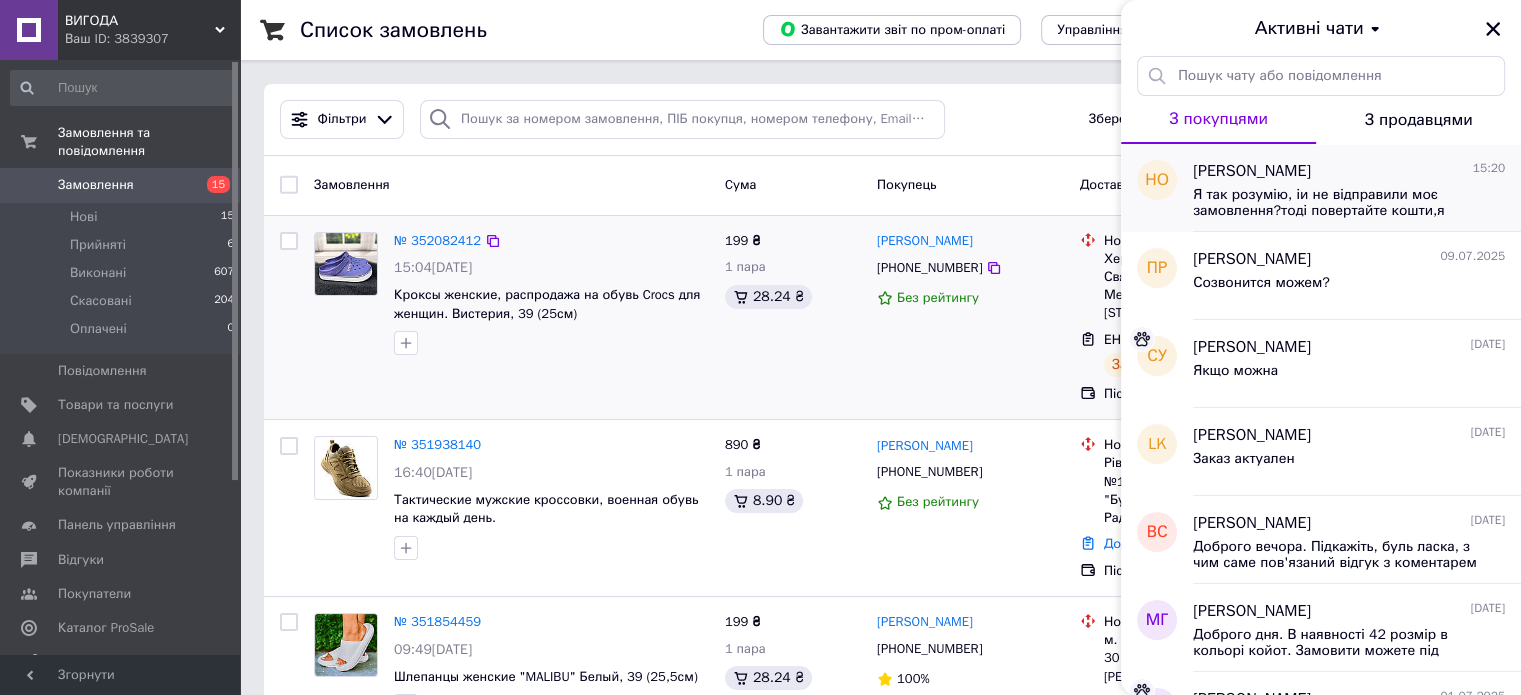 click on "наталія омельяненко 15:20 Я так розумію, іи не відправили моє замовлення?тоді повертайте кошти,я замовлення зроблю на іншому сайті..." at bounding box center [1357, 188] 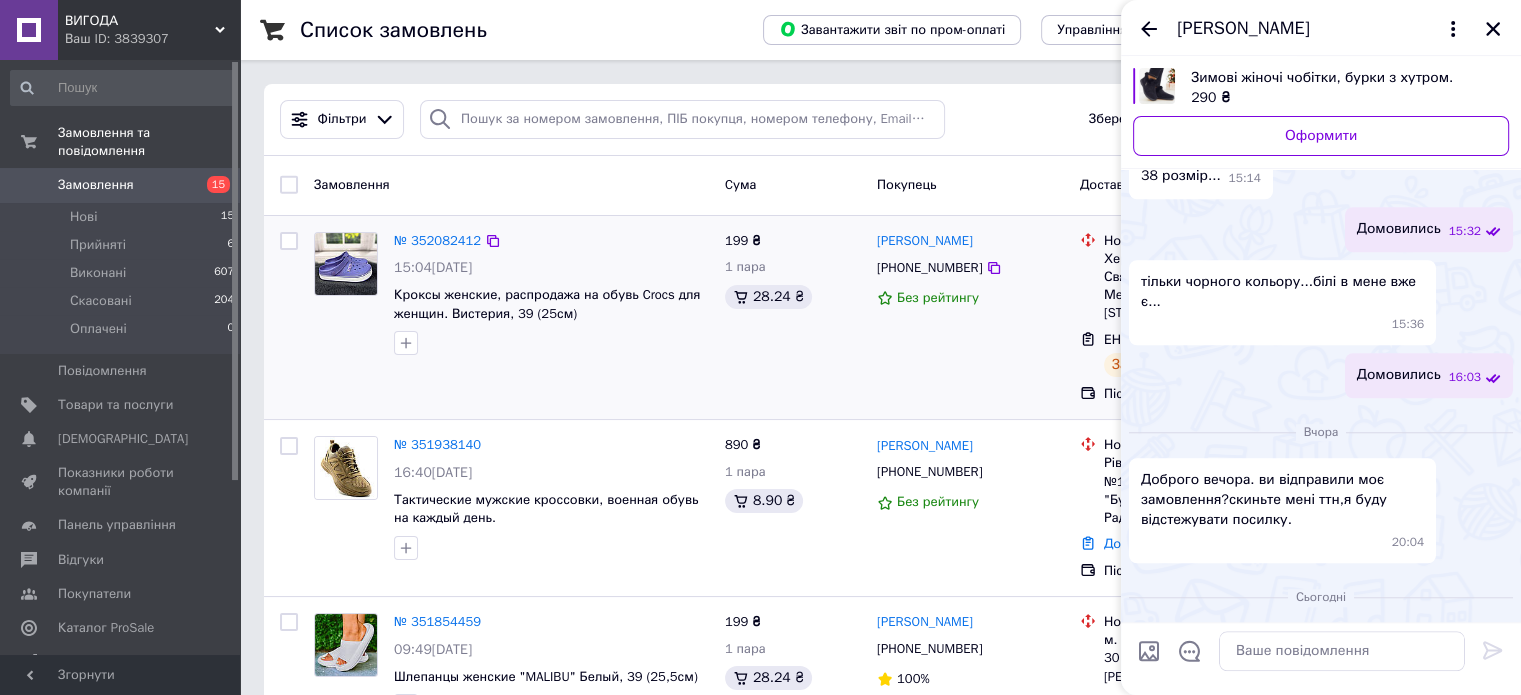 scroll, scrollTop: 1563, scrollLeft: 0, axis: vertical 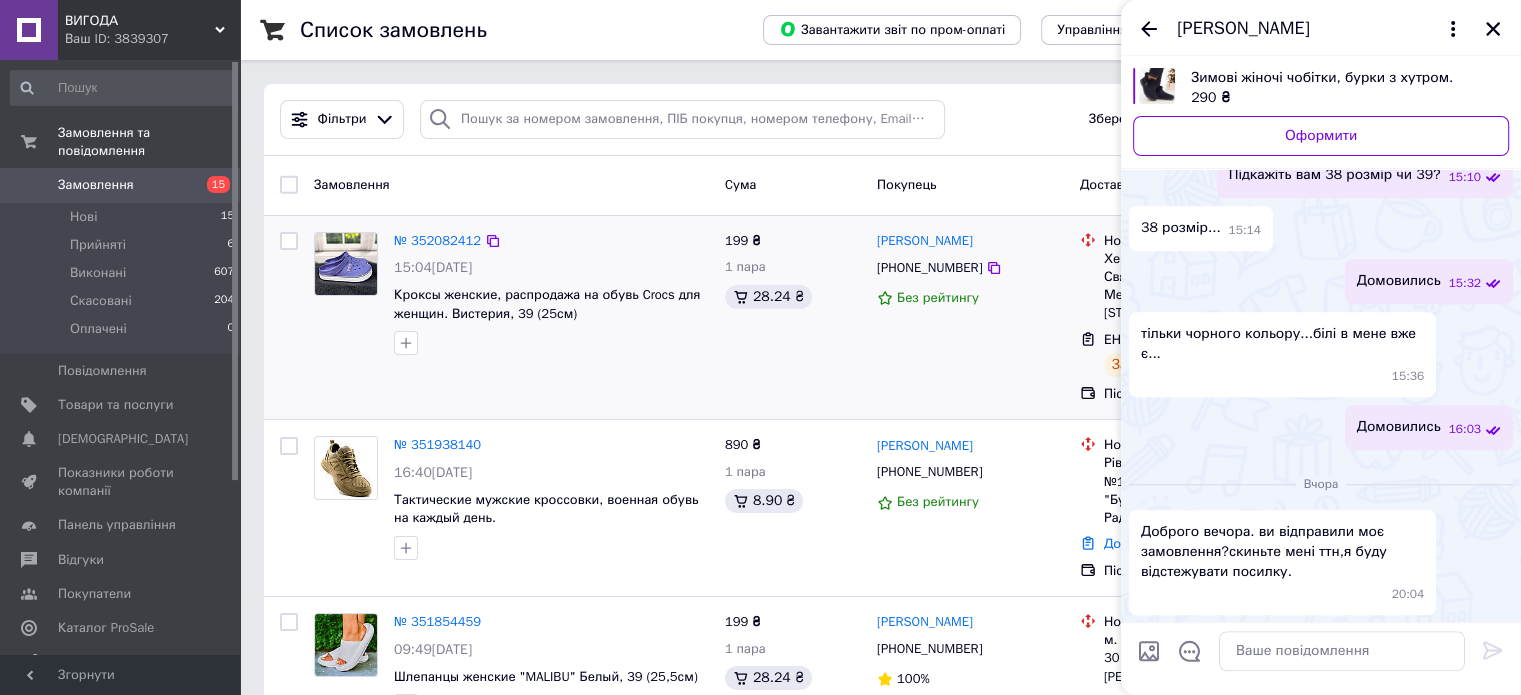 drag, startPoint x: 1343, startPoint y: 313, endPoint x: 1426, endPoint y: 355, distance: 93.0215 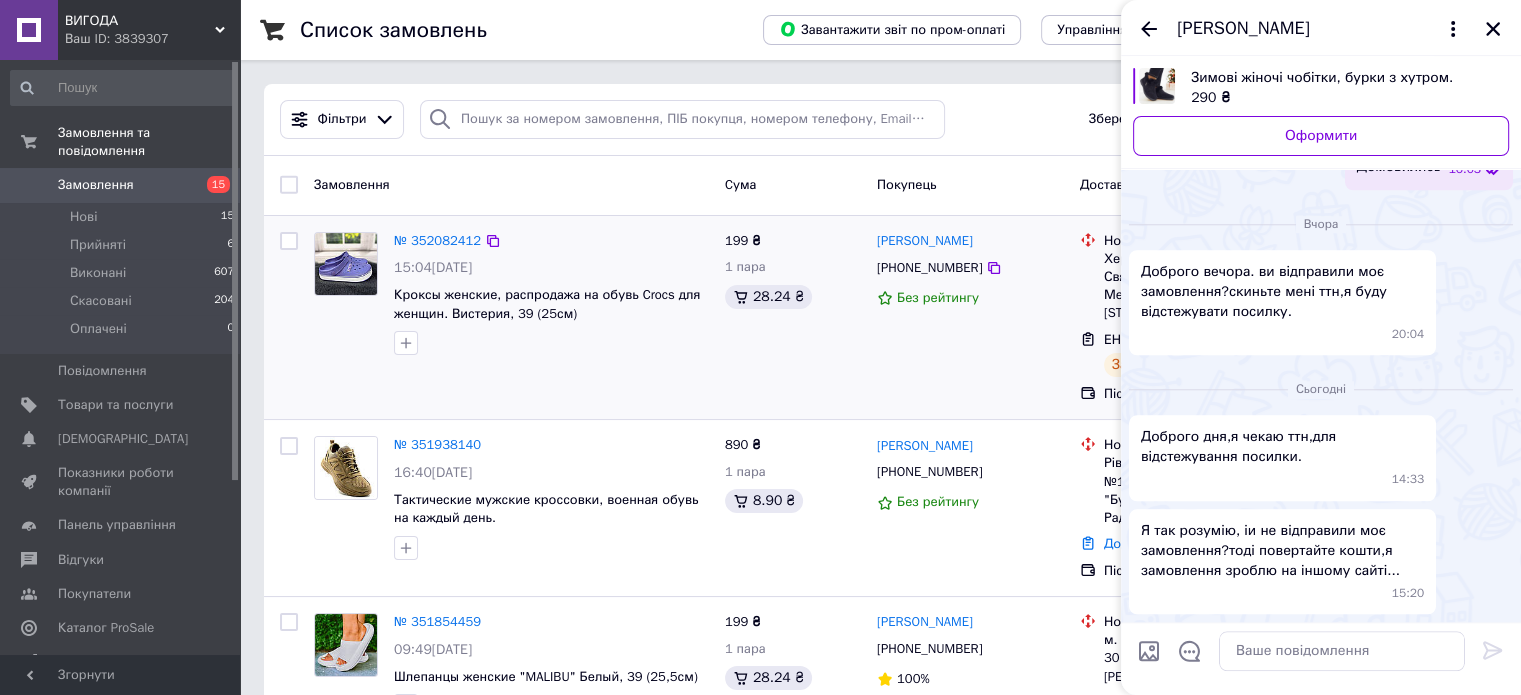 scroll, scrollTop: 2063, scrollLeft: 0, axis: vertical 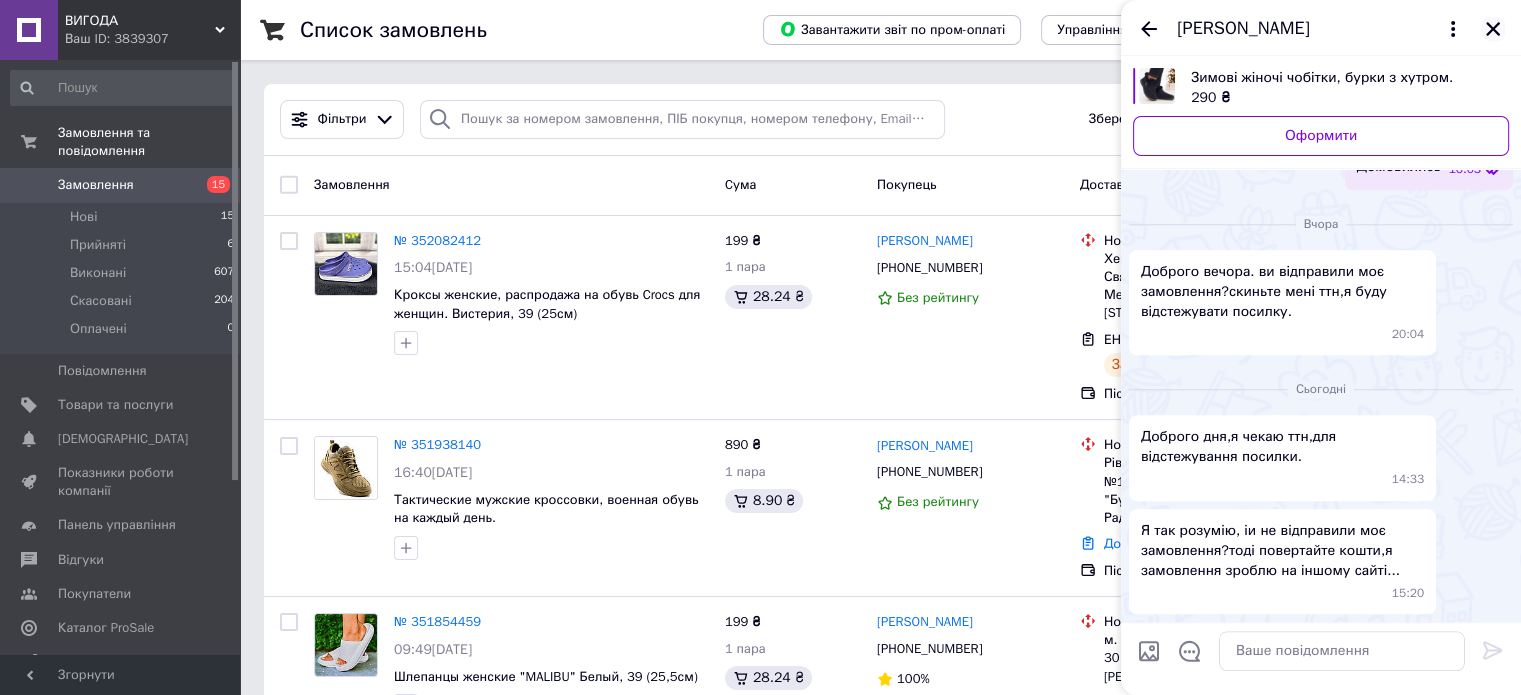 click at bounding box center [1493, 29] 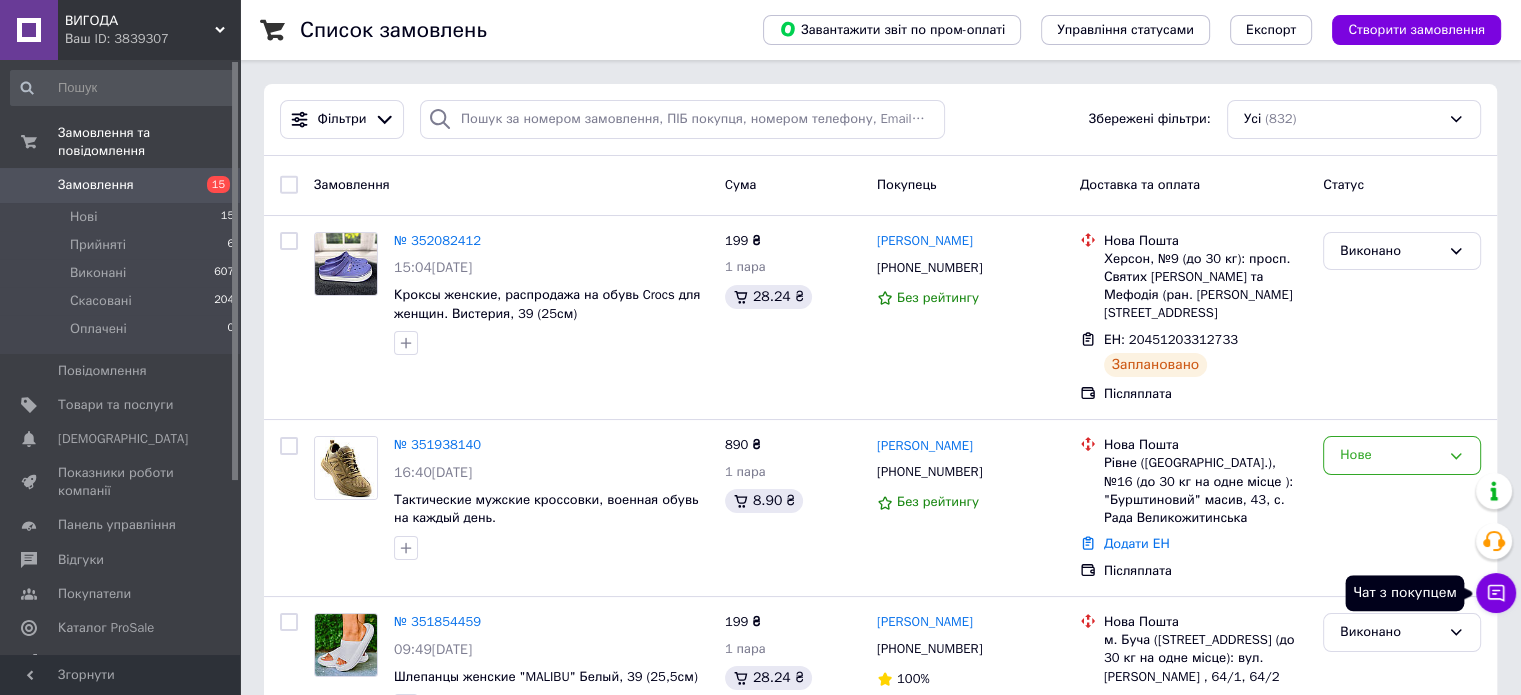 click on "Чат з покупцем" at bounding box center [1496, 593] 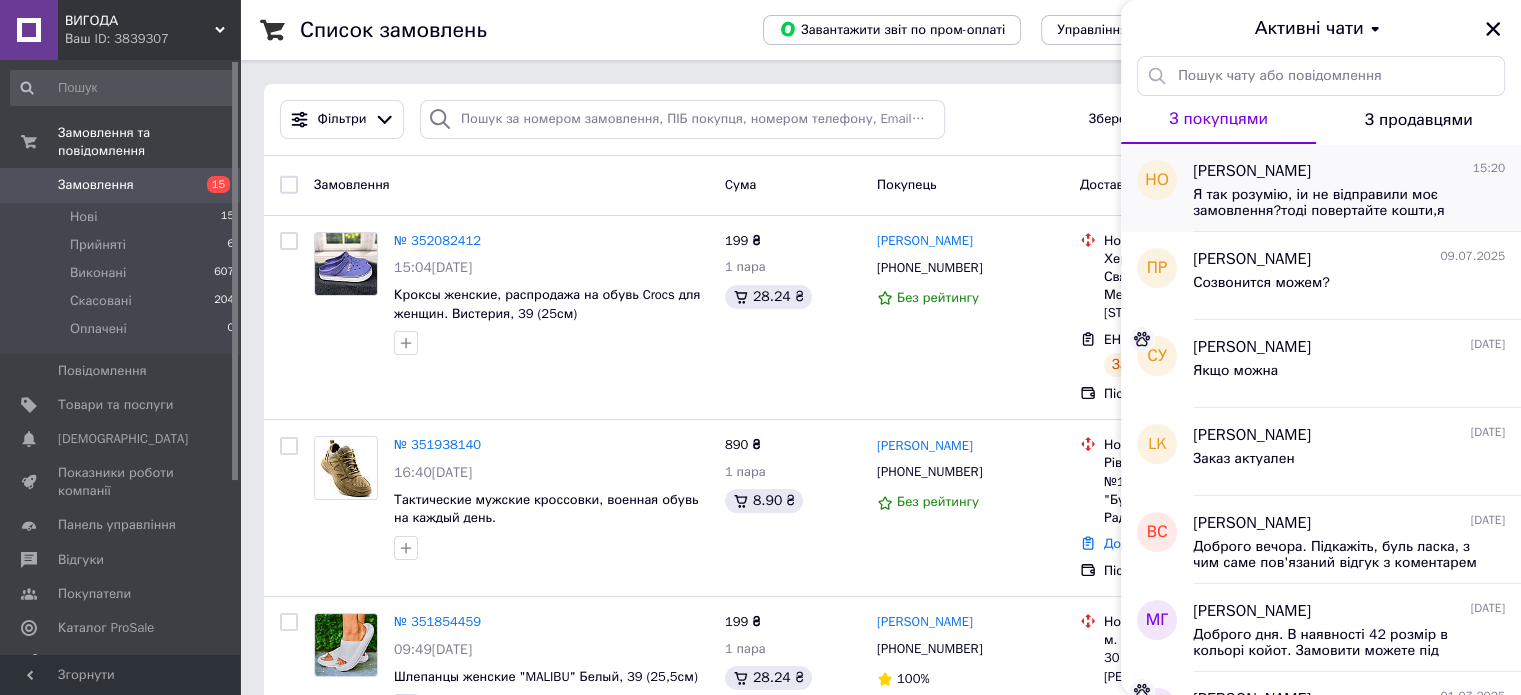 click on "[PERSON_NAME] 15:20" at bounding box center (1349, 171) 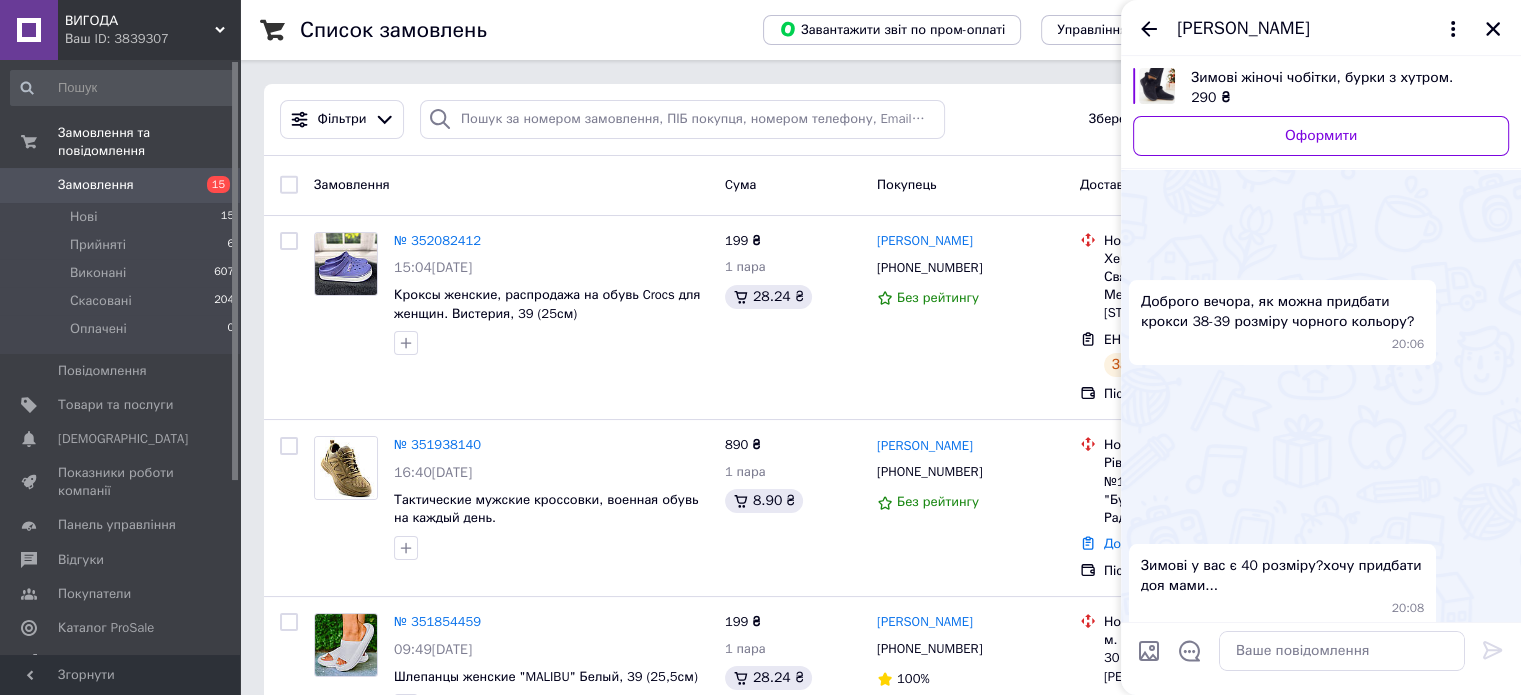 scroll, scrollTop: 2165, scrollLeft: 0, axis: vertical 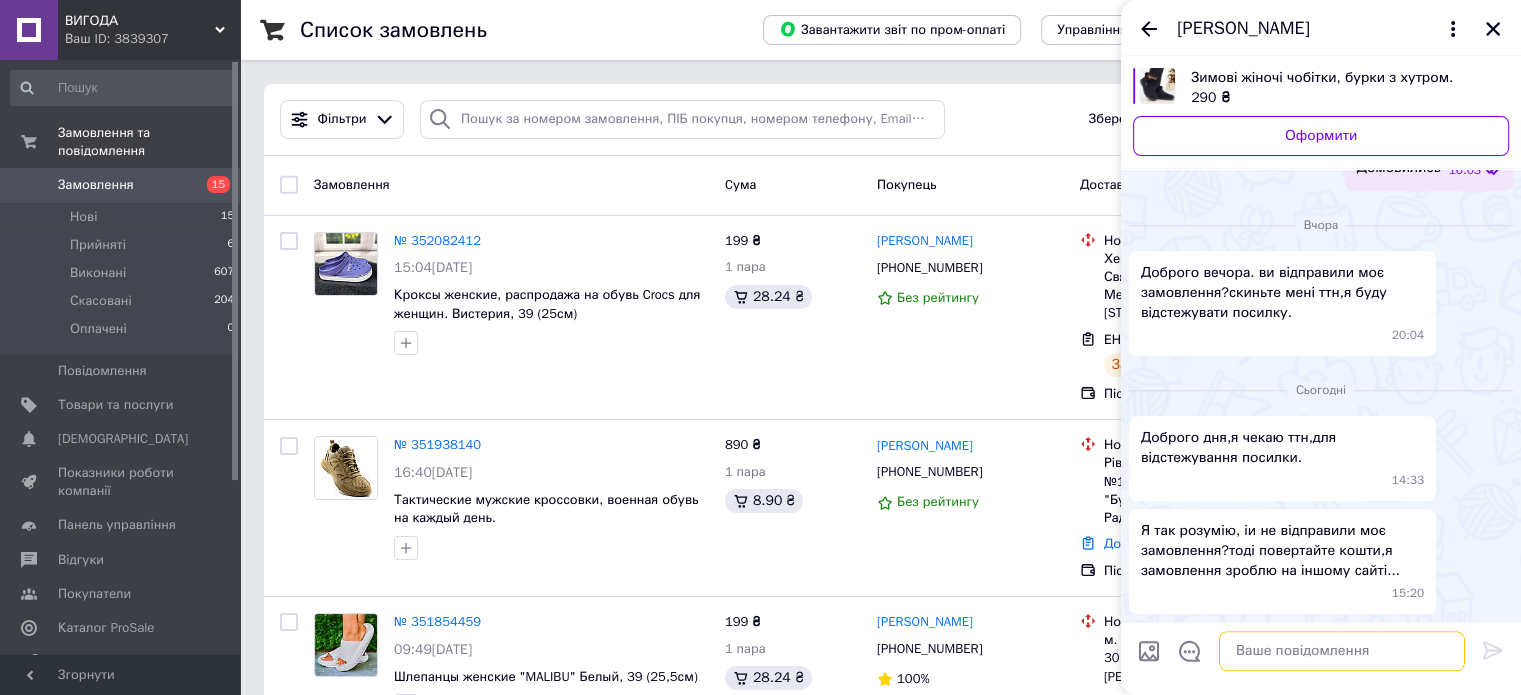click at bounding box center [1342, 651] 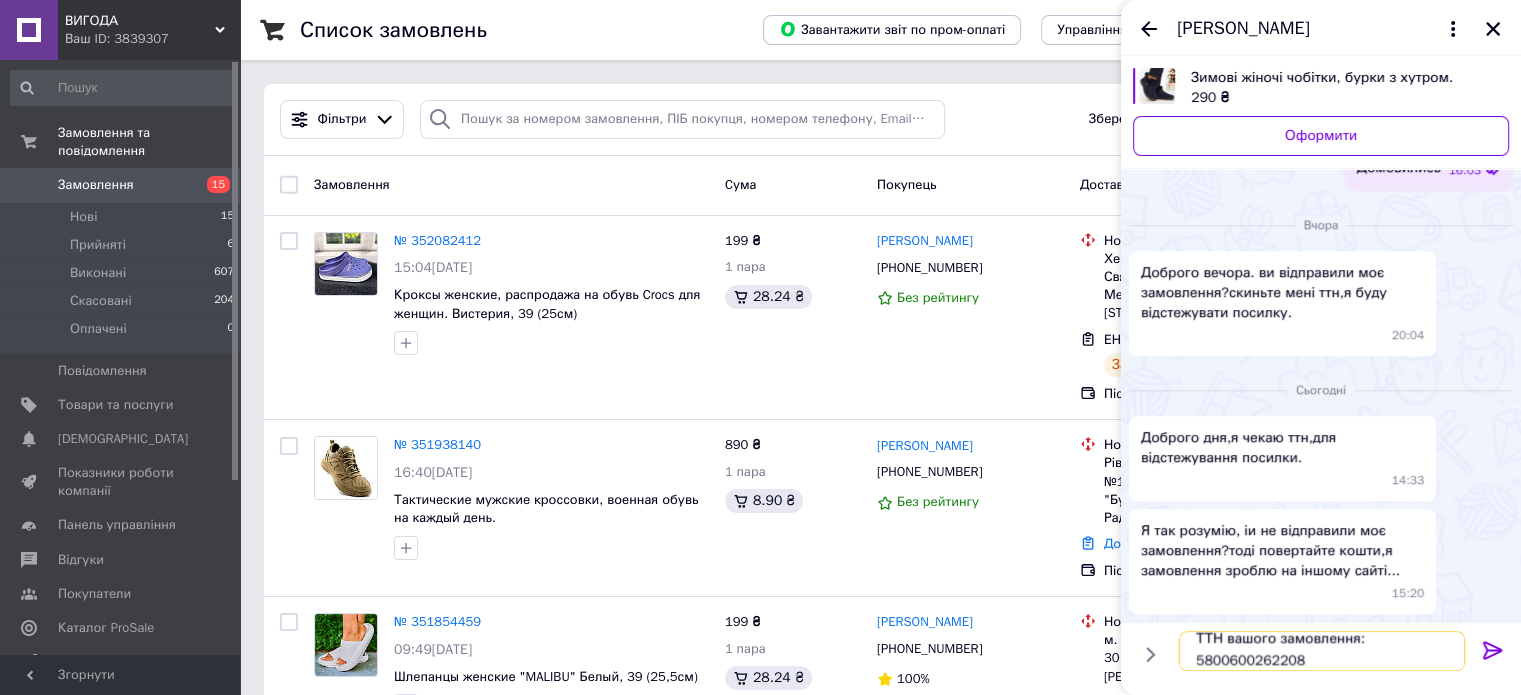 scroll, scrollTop: 1, scrollLeft: 0, axis: vertical 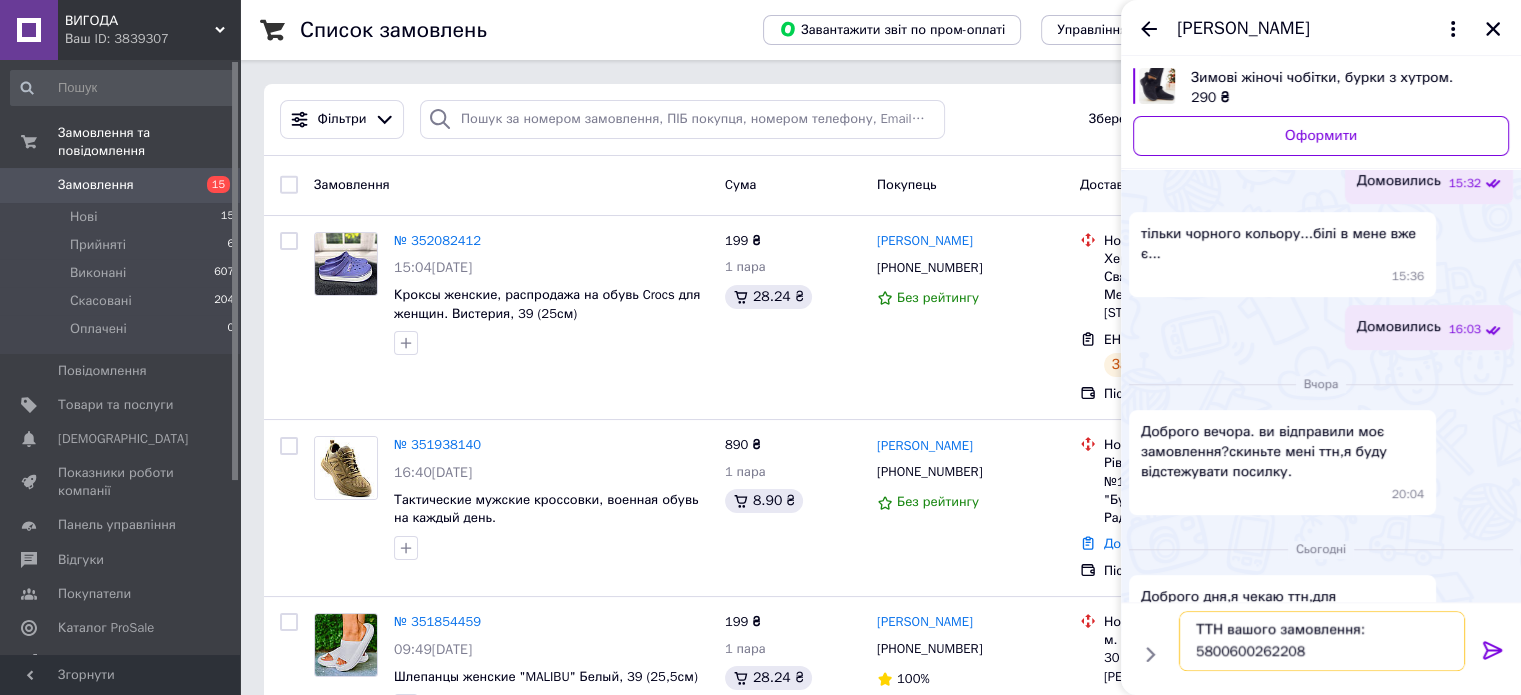 type on "ТТН вашого замовлення:
5800600262208" 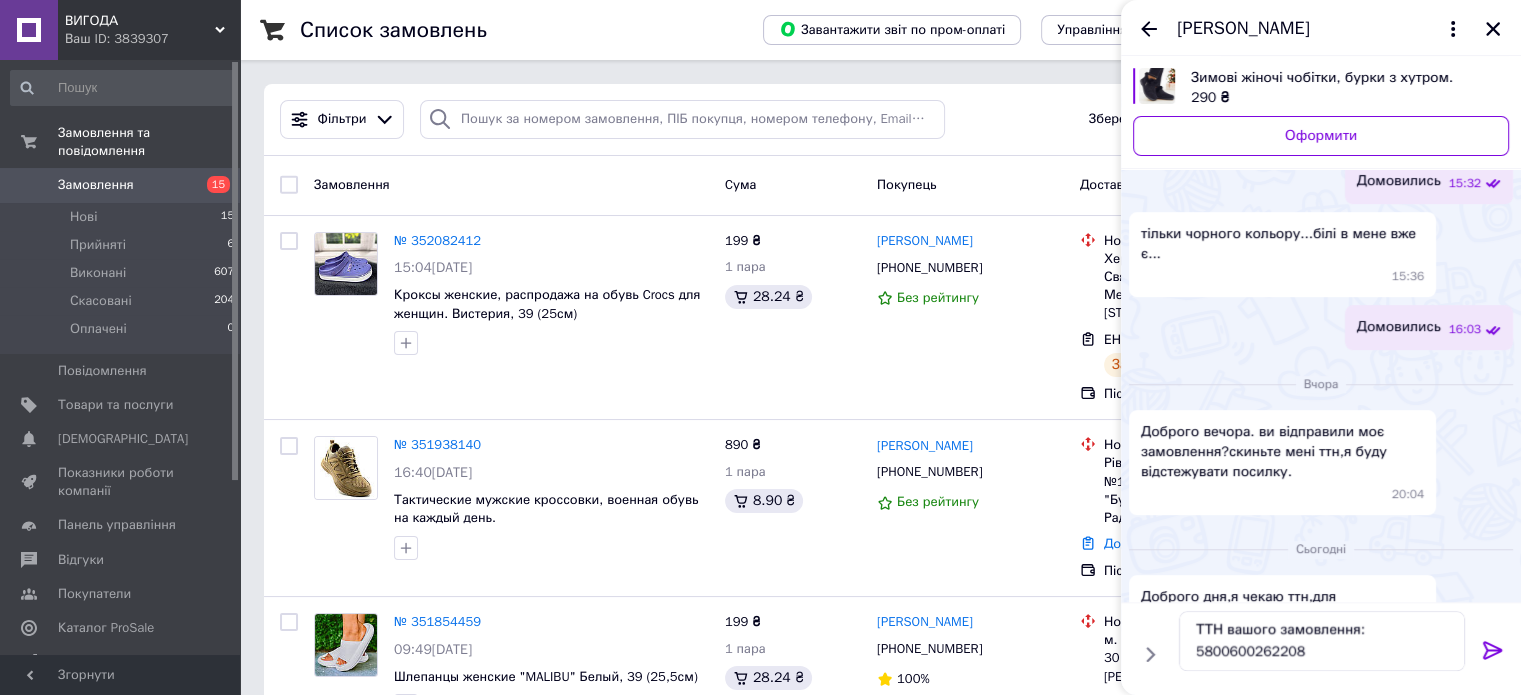 click 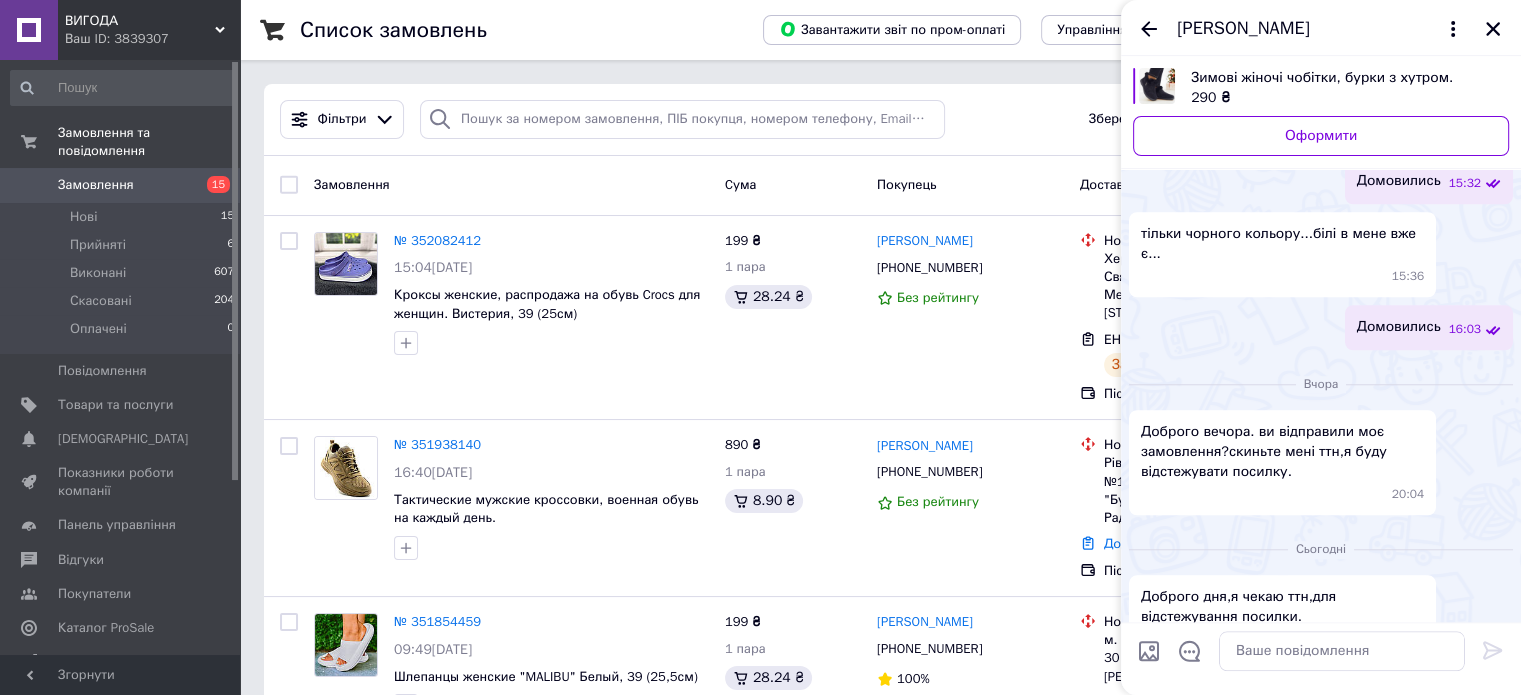 scroll, scrollTop: 0, scrollLeft: 0, axis: both 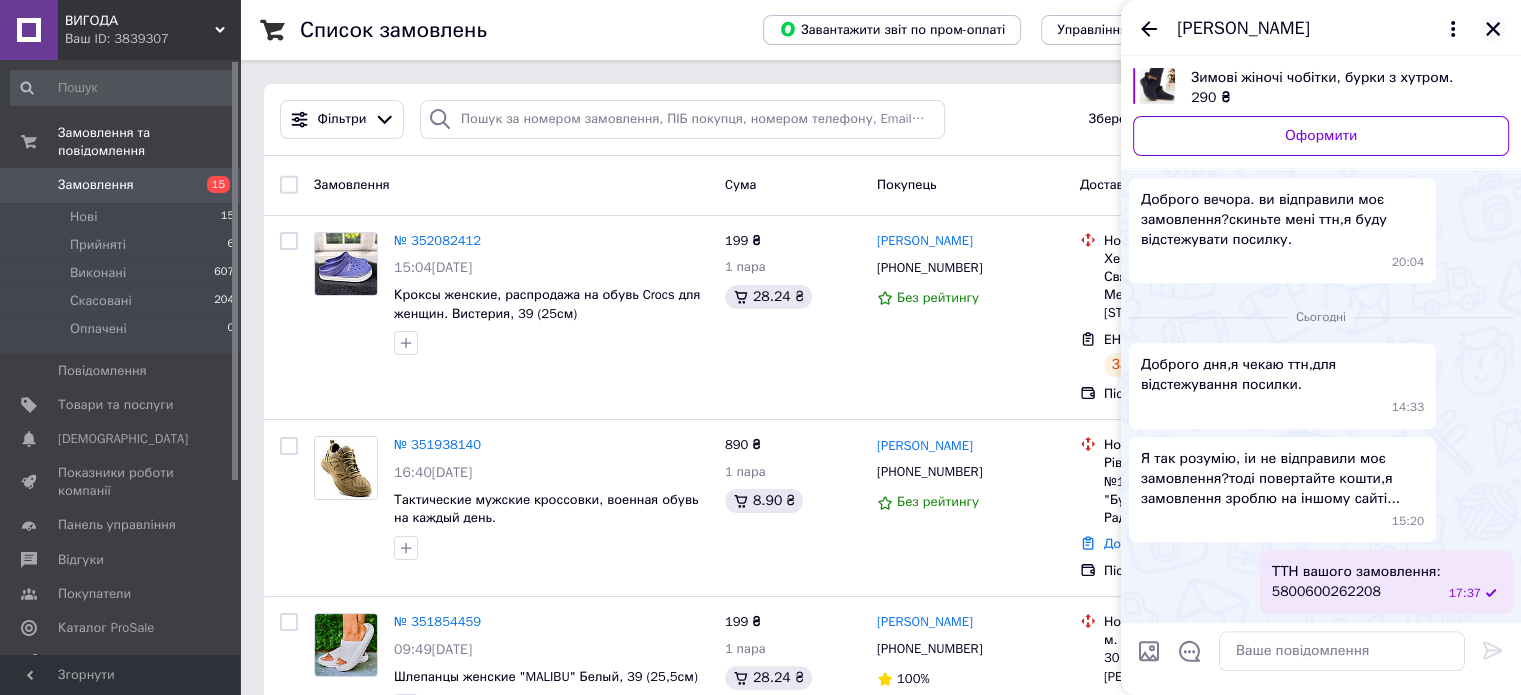 click 